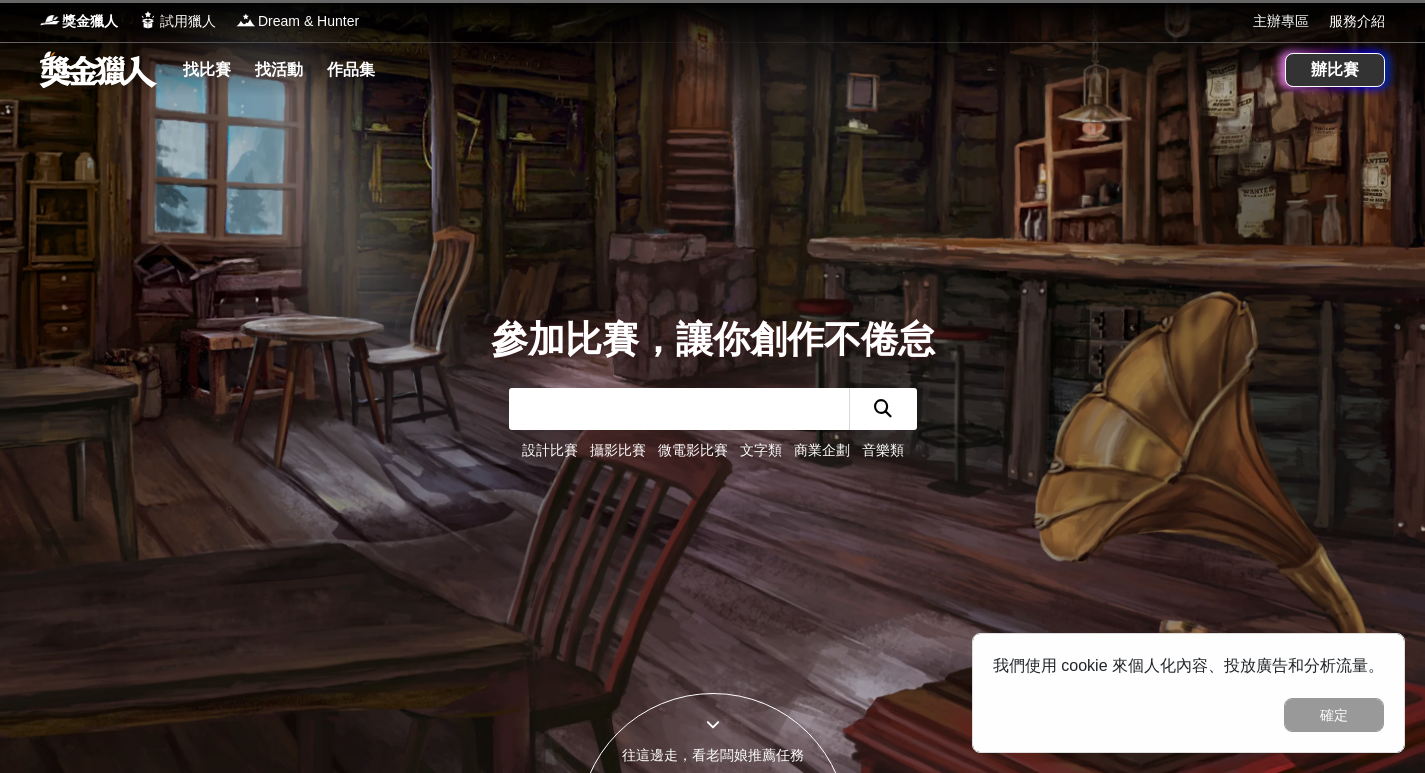 scroll, scrollTop: 0, scrollLeft: 0, axis: both 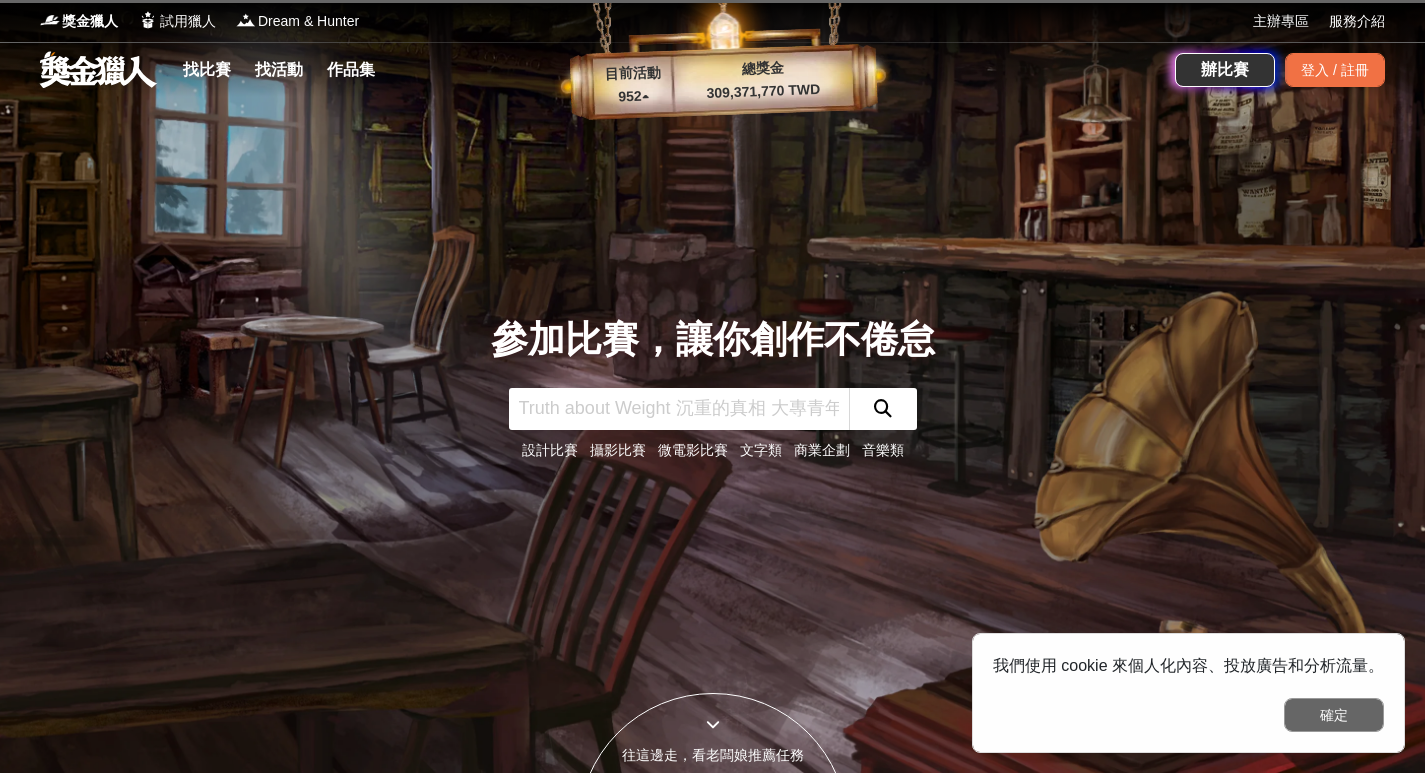 click on "確定" at bounding box center (1334, 715) 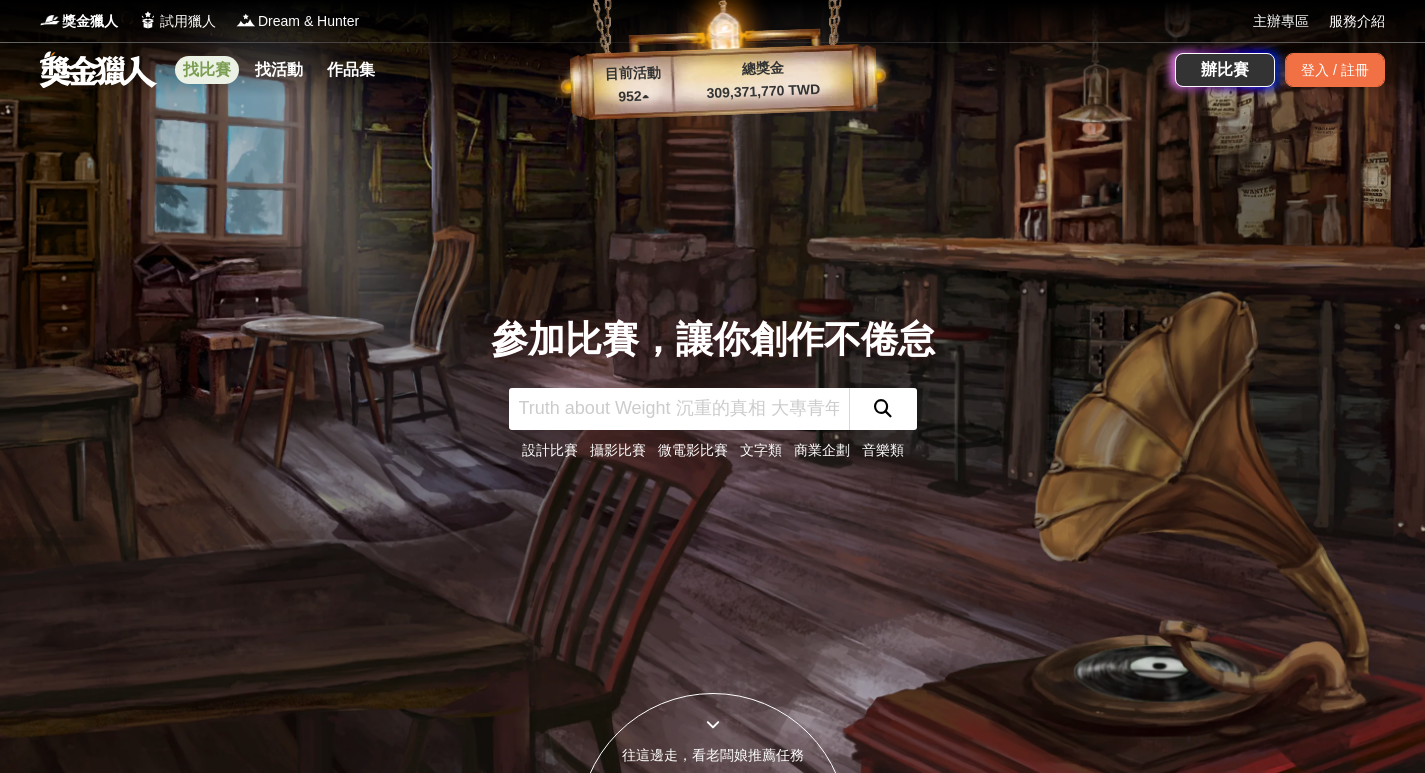 click on "找比賽" at bounding box center [207, 70] 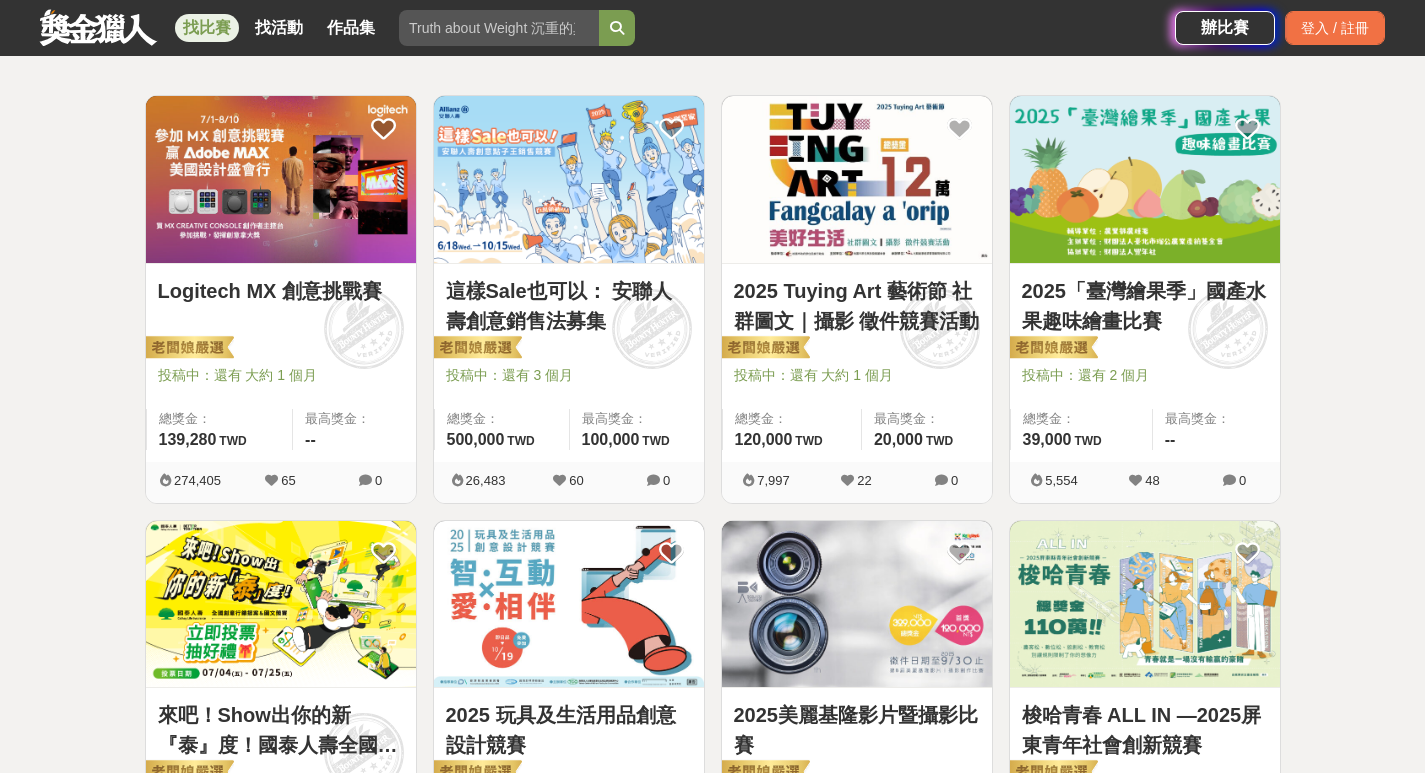 scroll, scrollTop: 600, scrollLeft: 0, axis: vertical 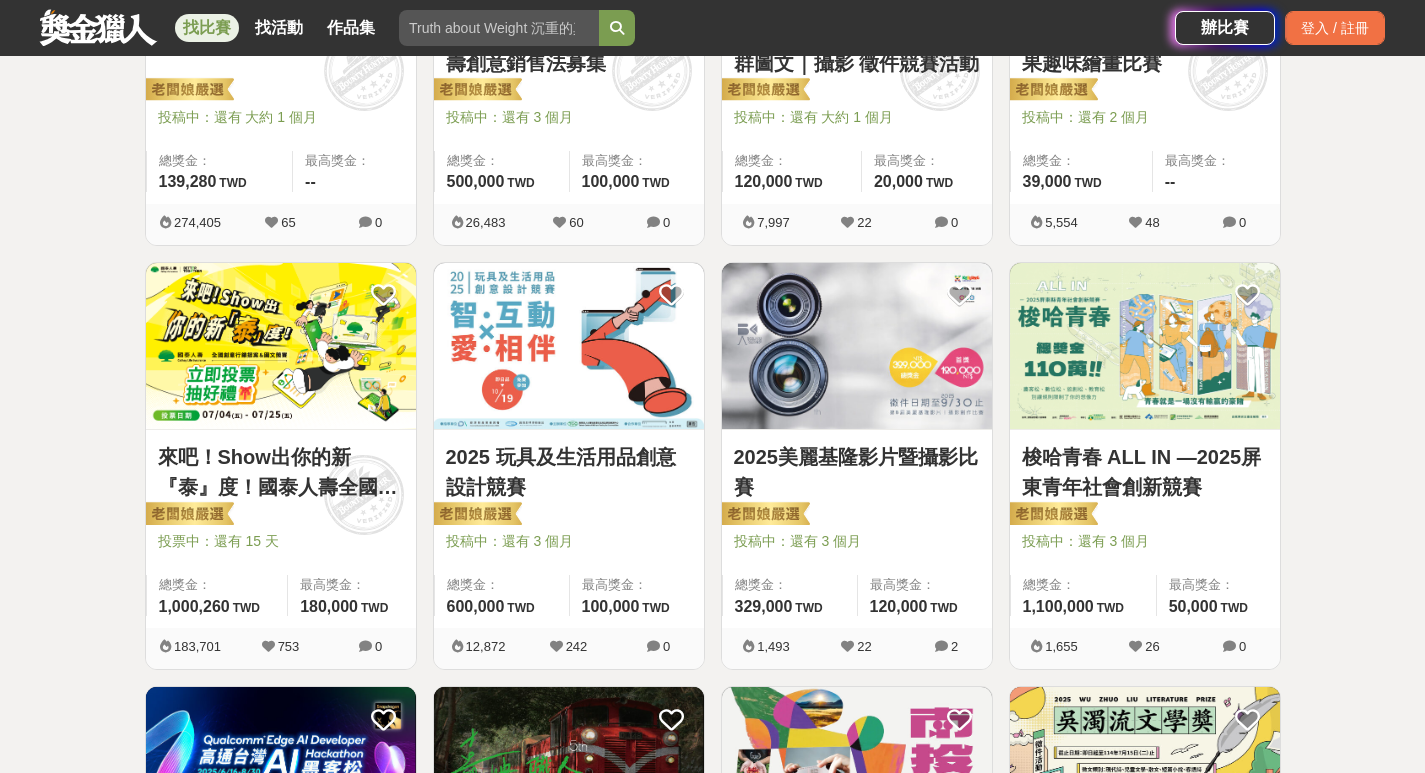 click on "來吧！Show出你的新『泰』度！國泰人壽全國創意行銷提案&圖文競賽" at bounding box center (281, 472) 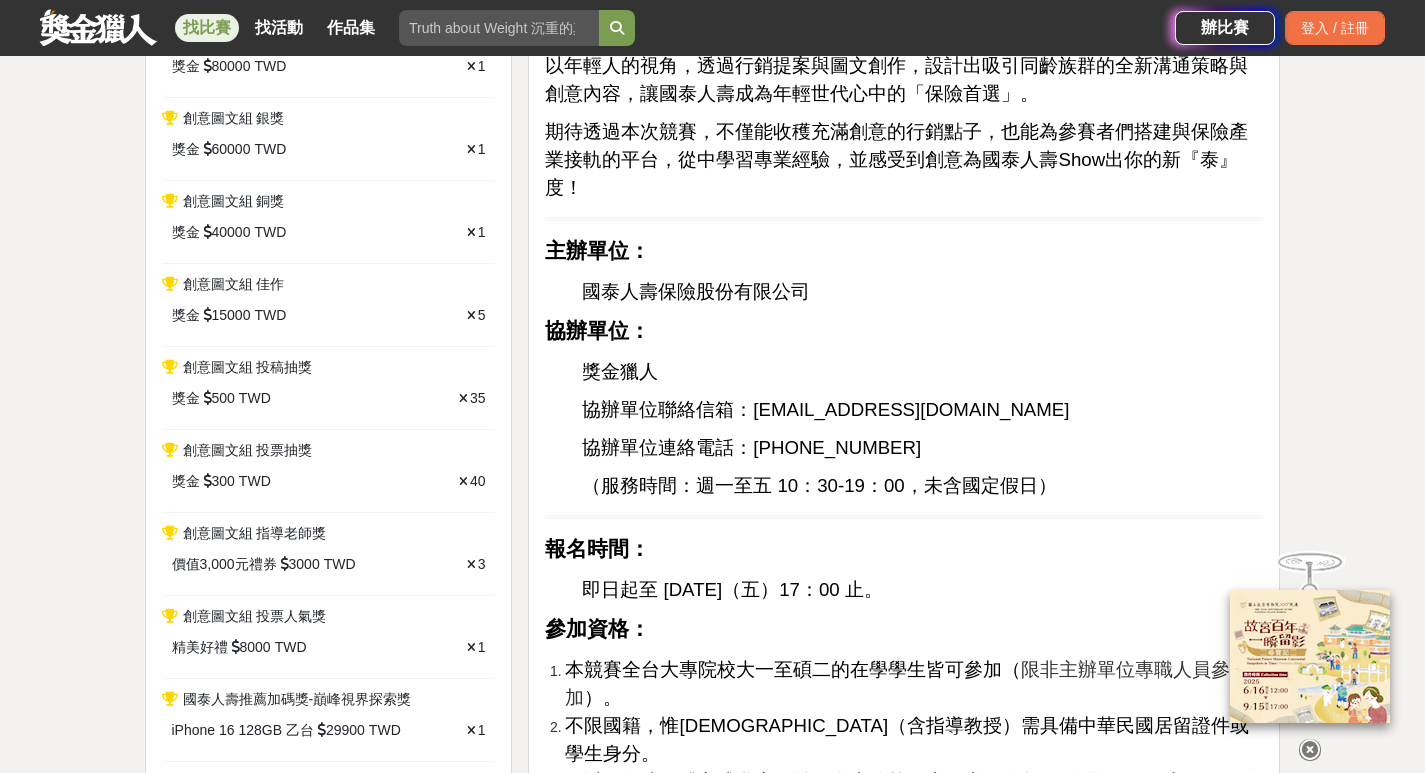 scroll, scrollTop: 1800, scrollLeft: 0, axis: vertical 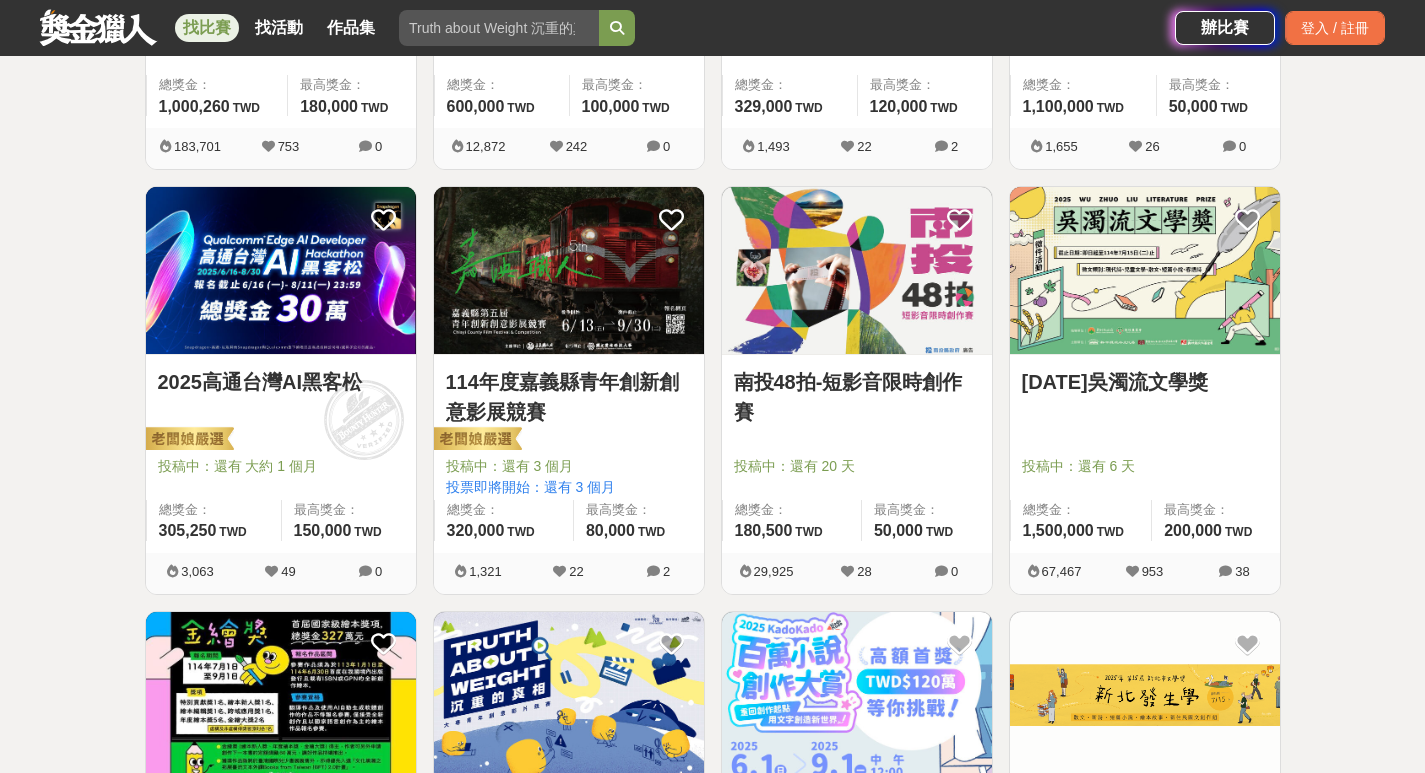 click at bounding box center [1145, 270] 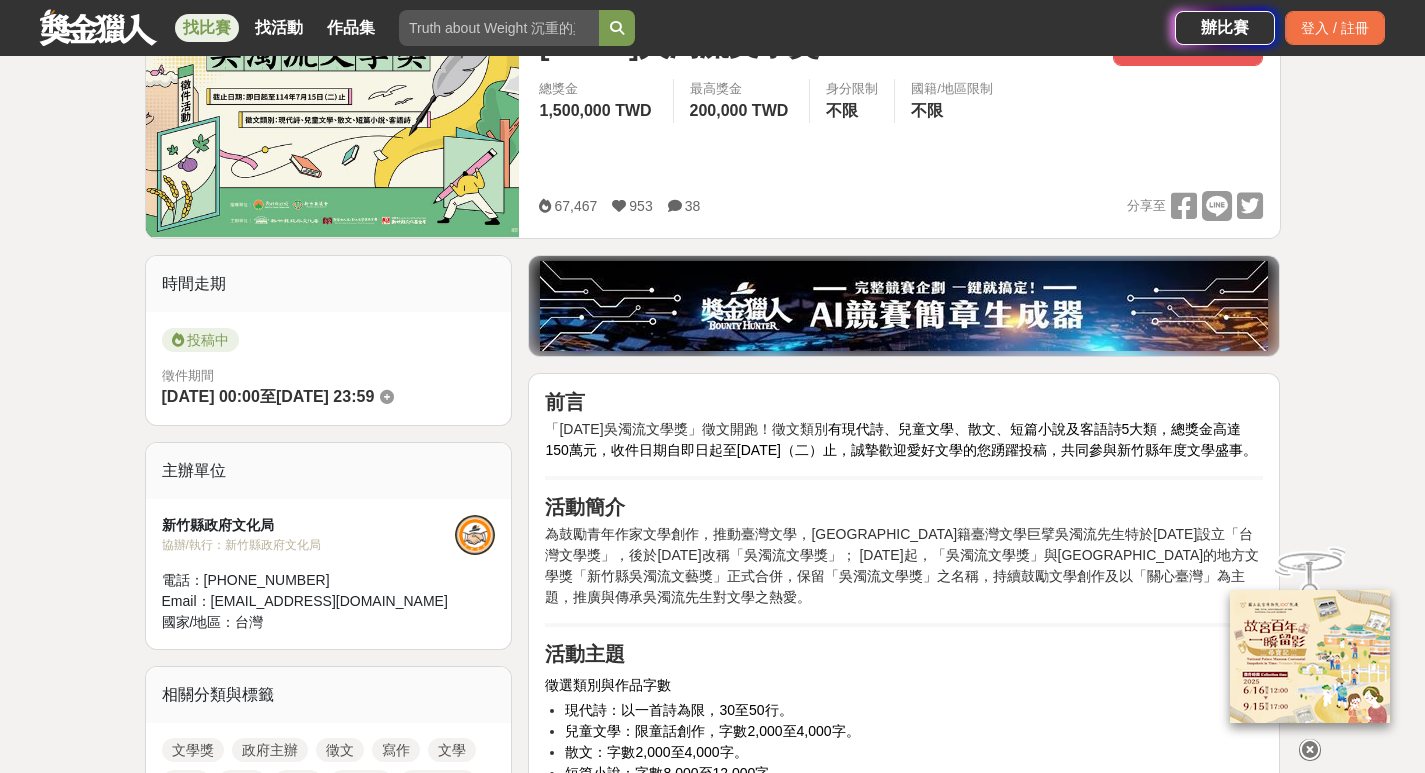 scroll, scrollTop: 0, scrollLeft: 0, axis: both 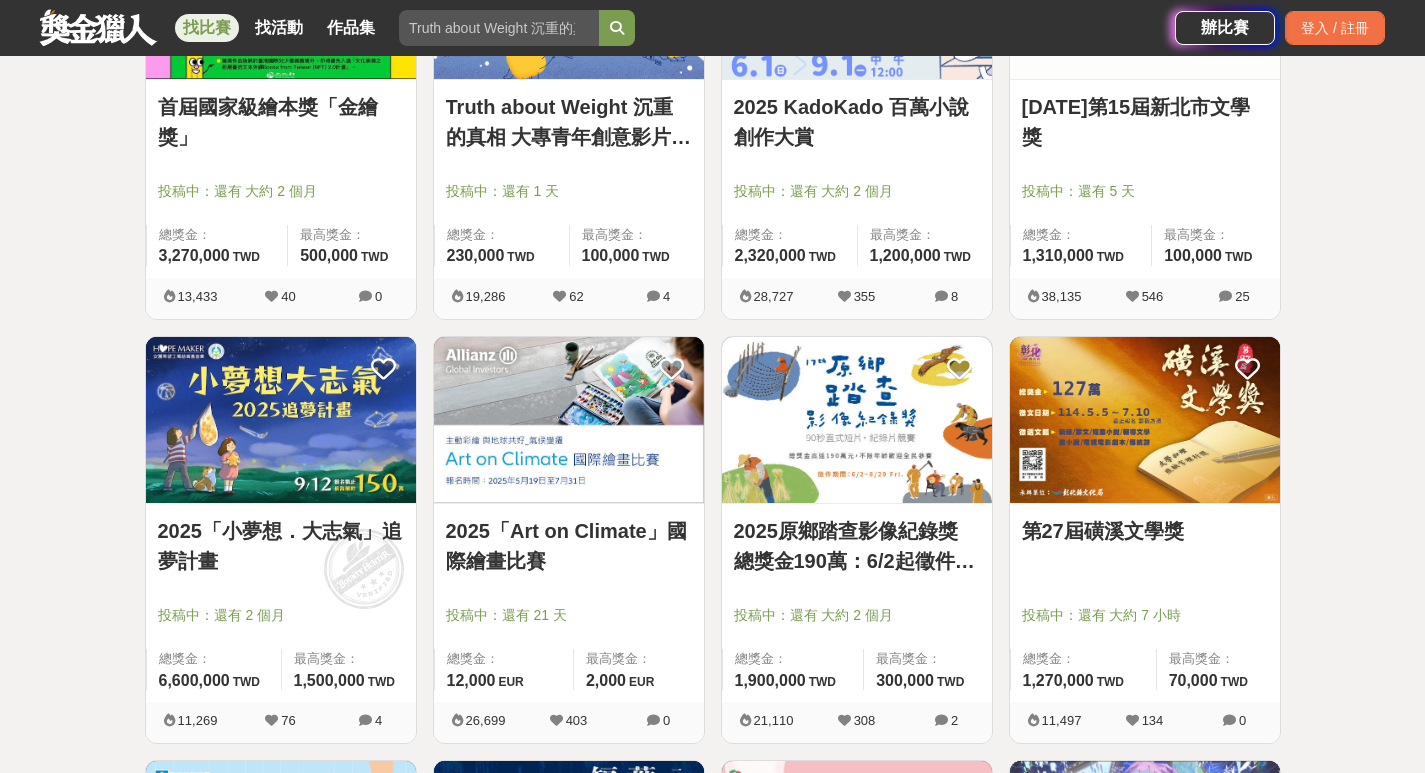 click at bounding box center (281, 420) 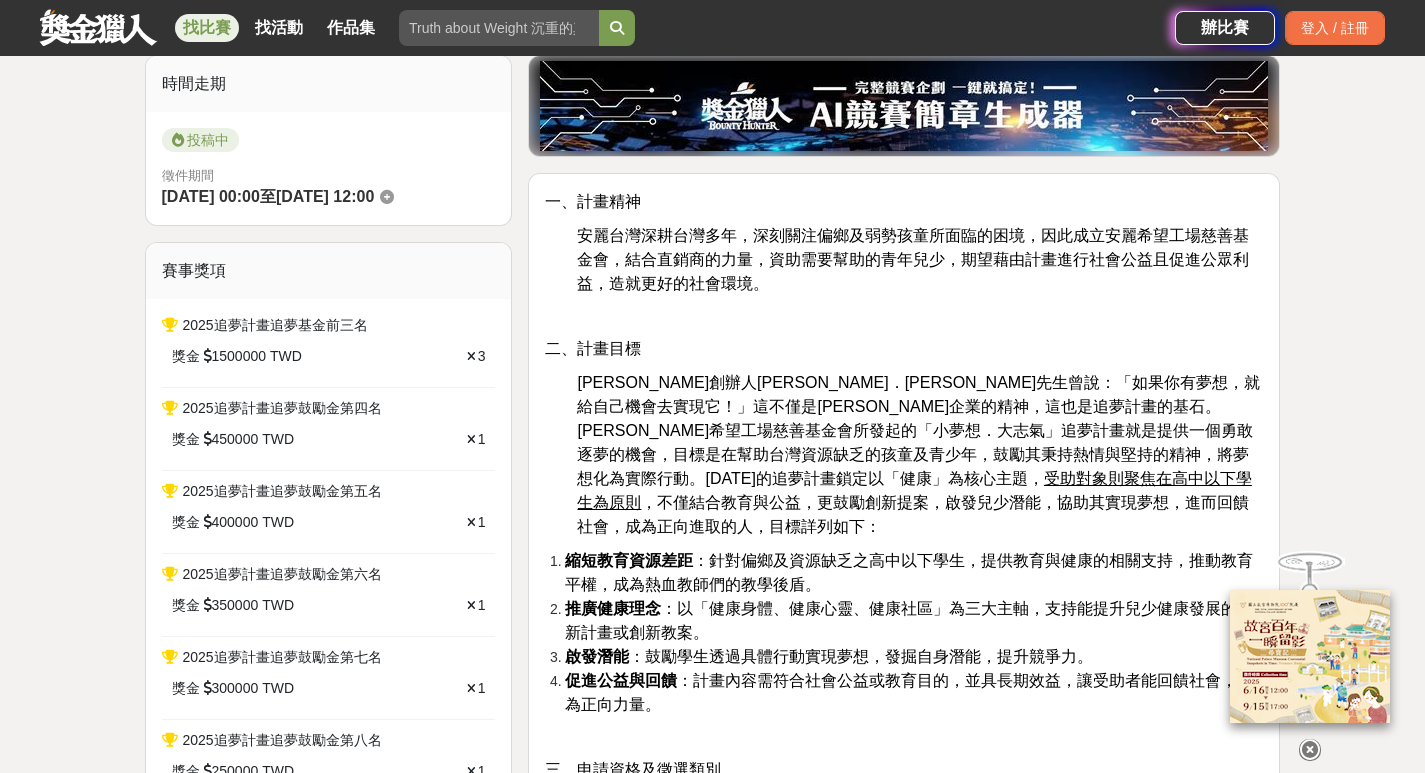 scroll, scrollTop: 900, scrollLeft: 0, axis: vertical 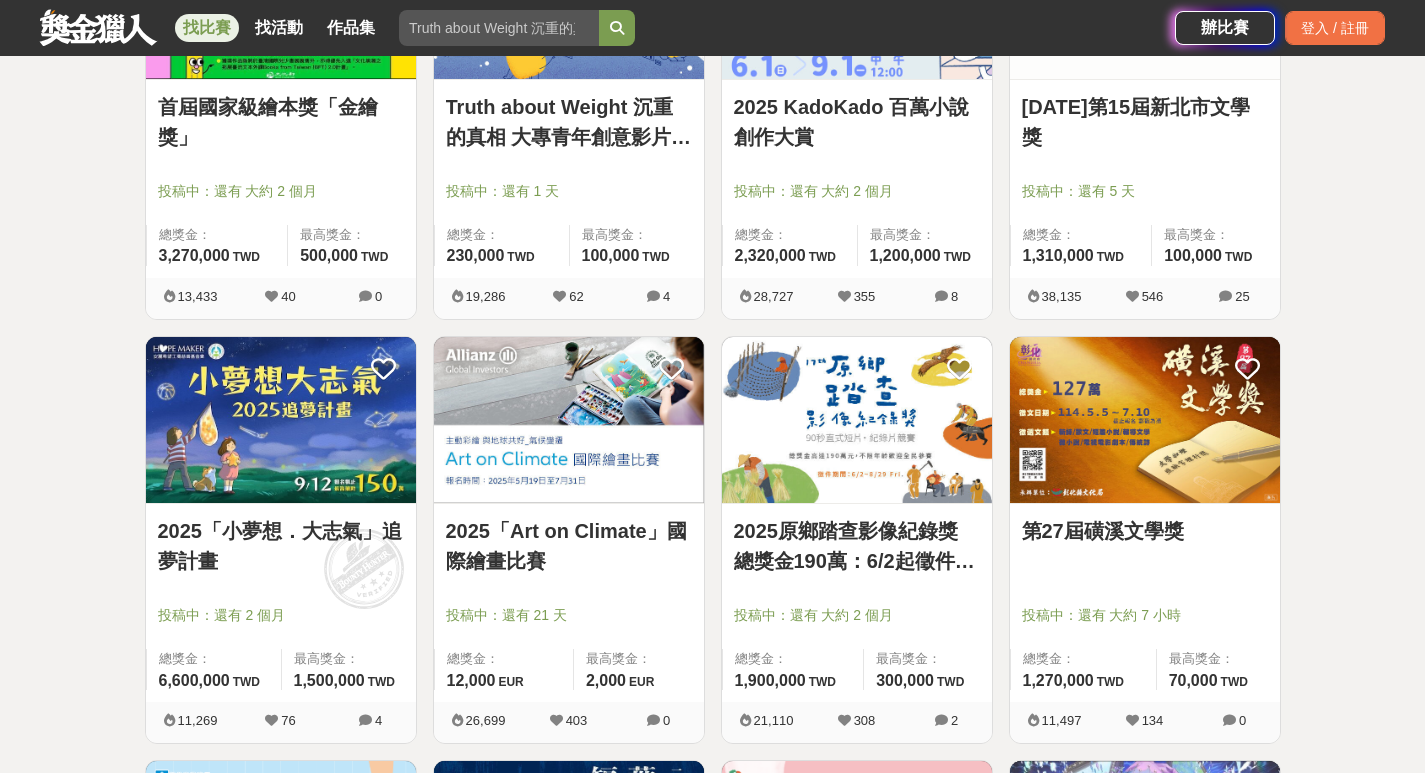 click at bounding box center [857, 420] 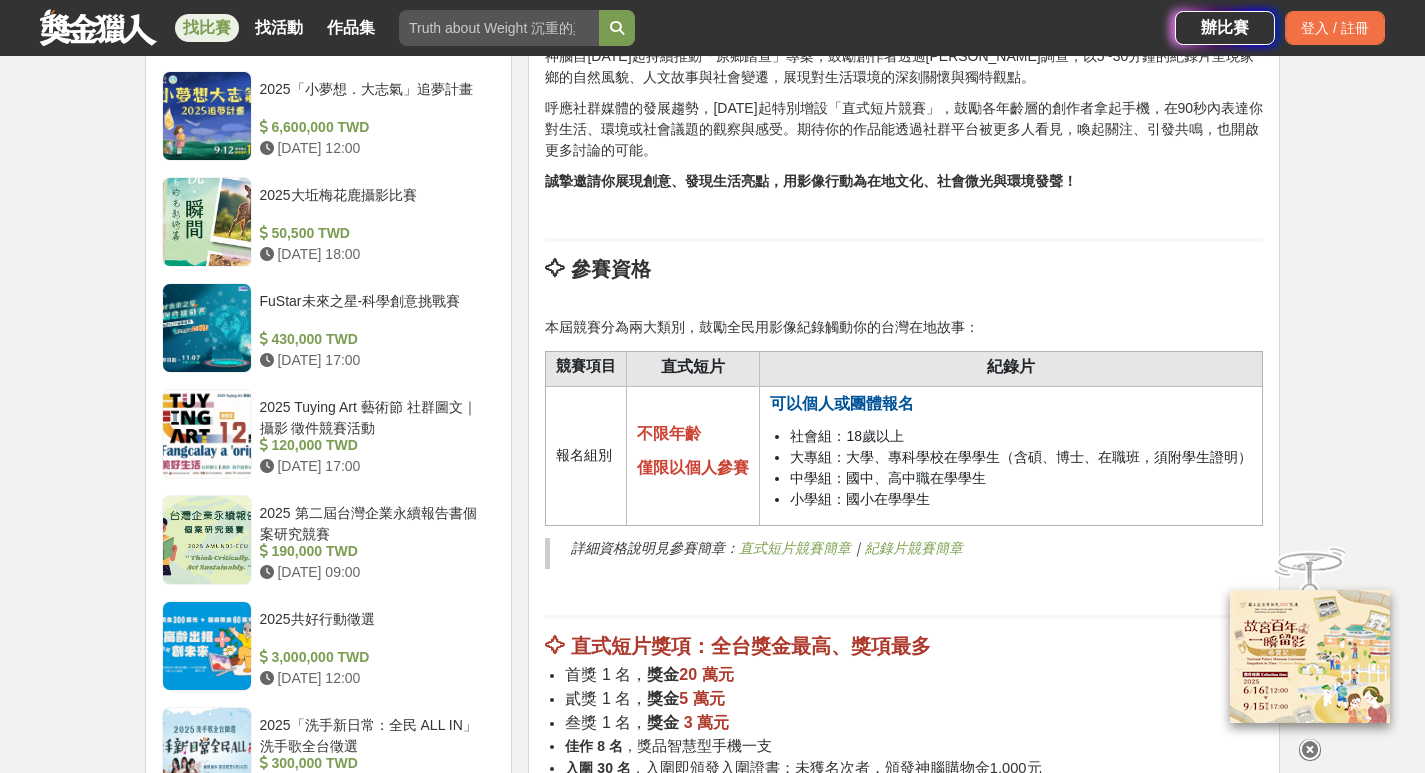 scroll, scrollTop: 1800, scrollLeft: 0, axis: vertical 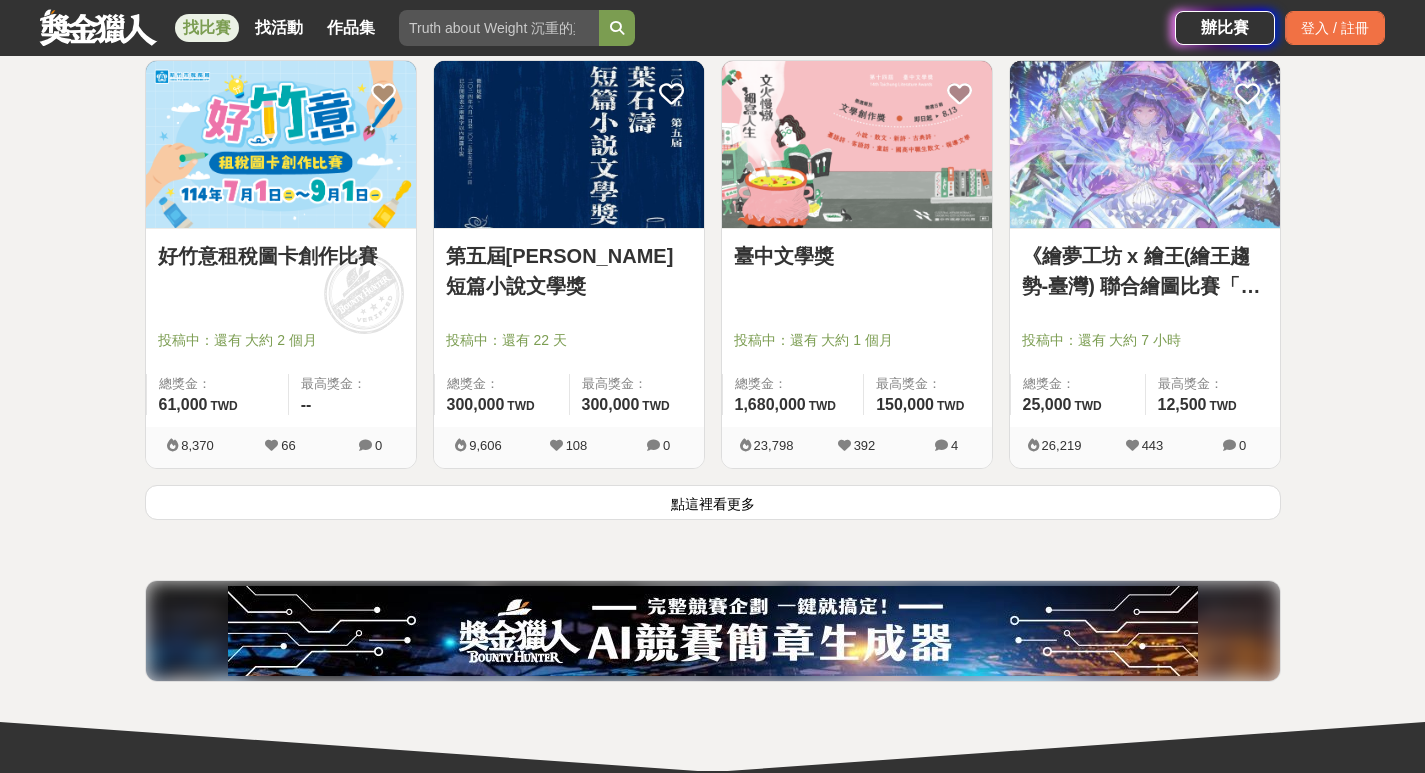 click on "點這裡看更多" at bounding box center (713, 502) 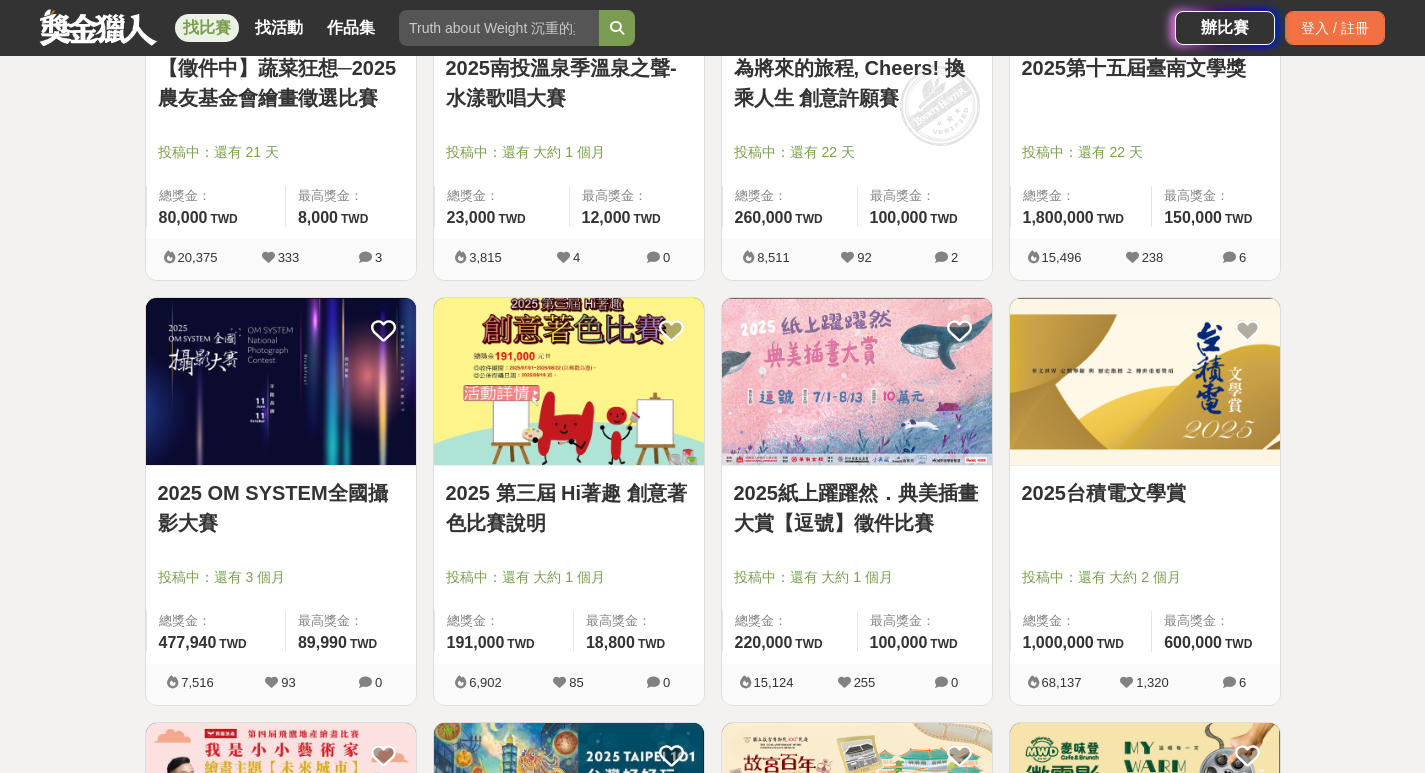 scroll, scrollTop: 3200, scrollLeft: 0, axis: vertical 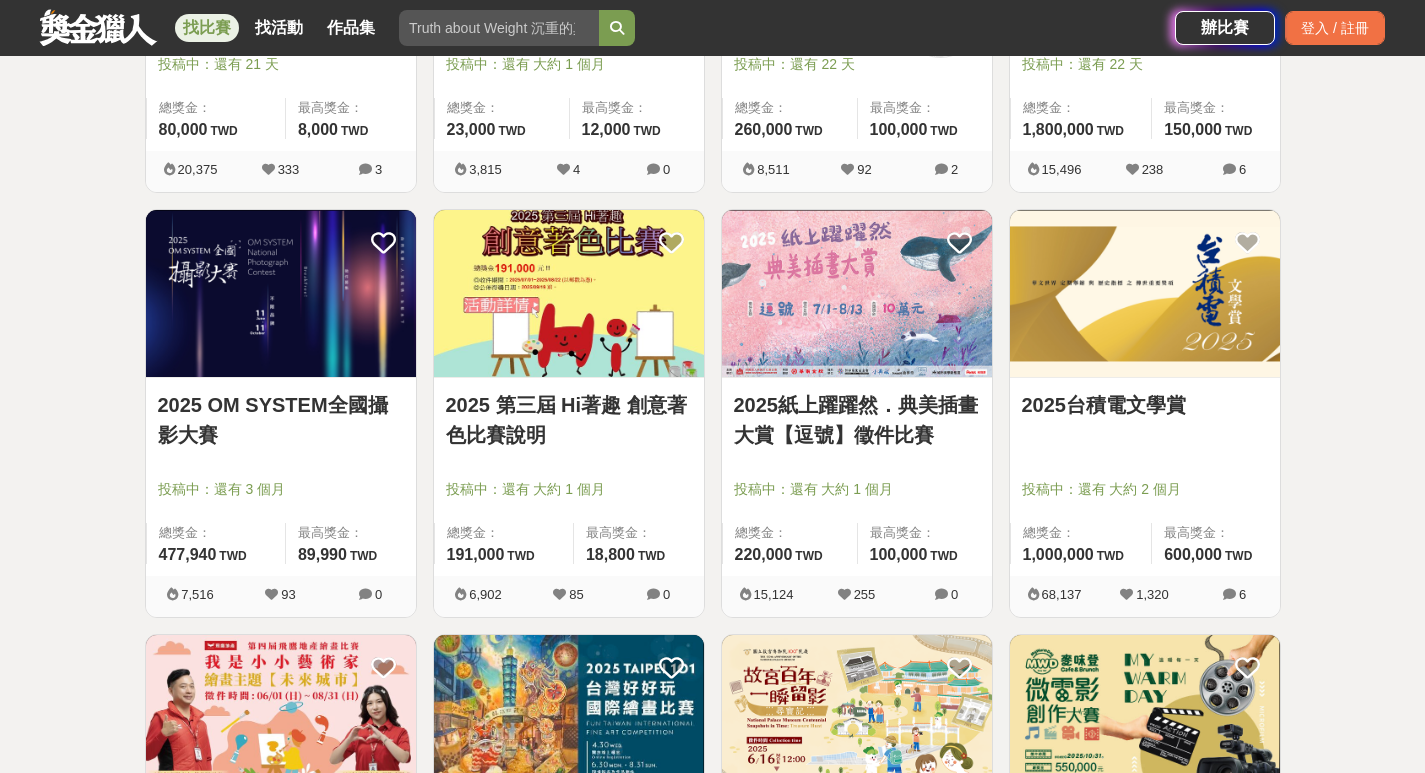 click at bounding box center [281, 293] 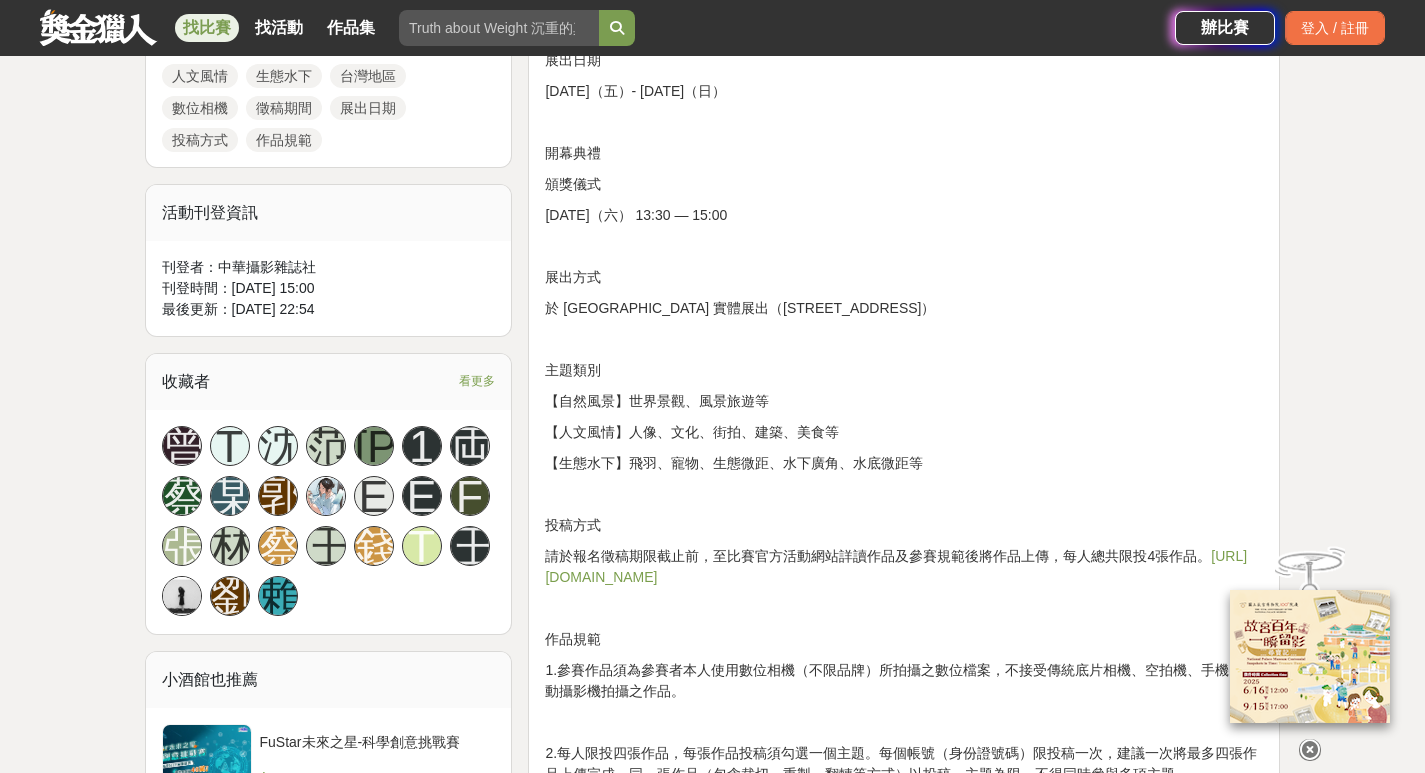 scroll, scrollTop: 1300, scrollLeft: 0, axis: vertical 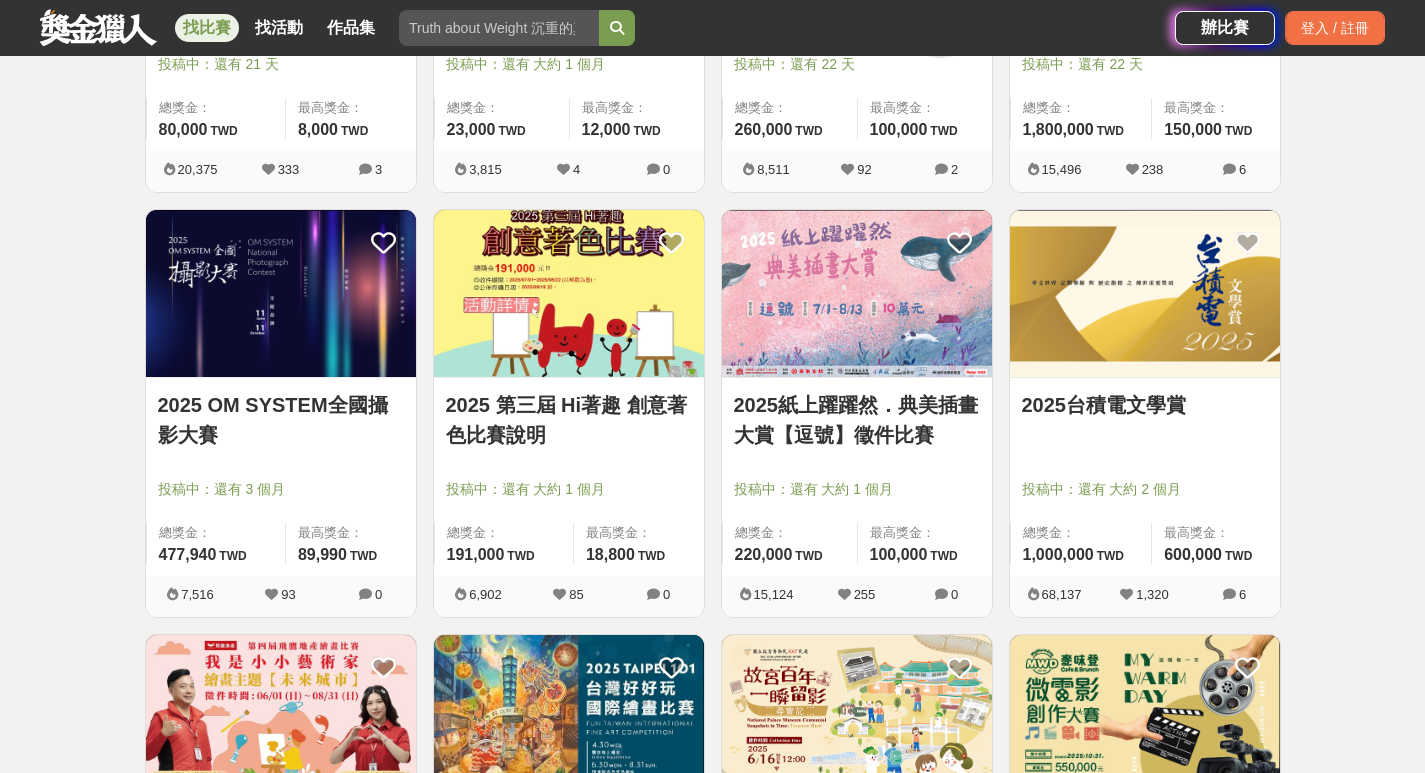 click on "2025紙上躍躍然．典美插畫大賞【逗號】徵件比賽" at bounding box center (857, 420) 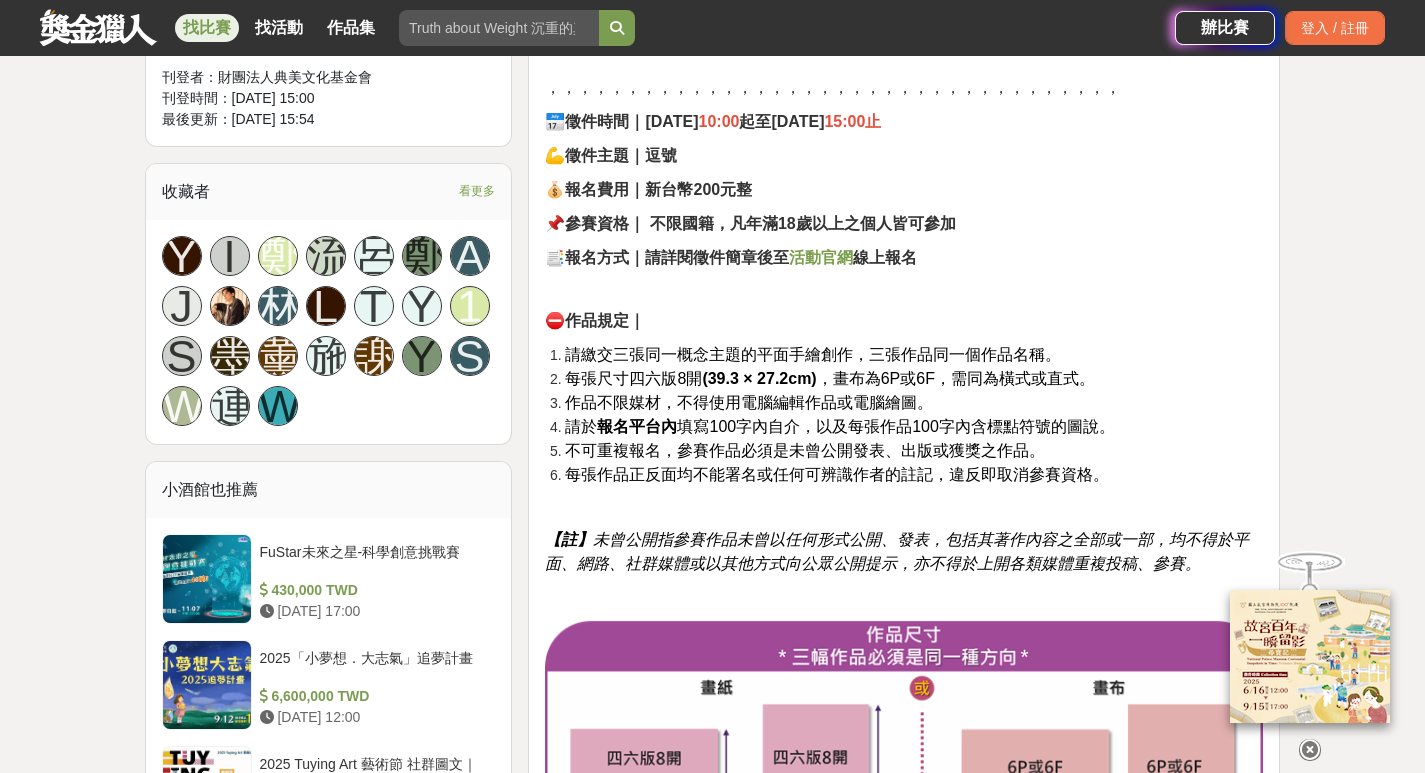 scroll, scrollTop: 1400, scrollLeft: 0, axis: vertical 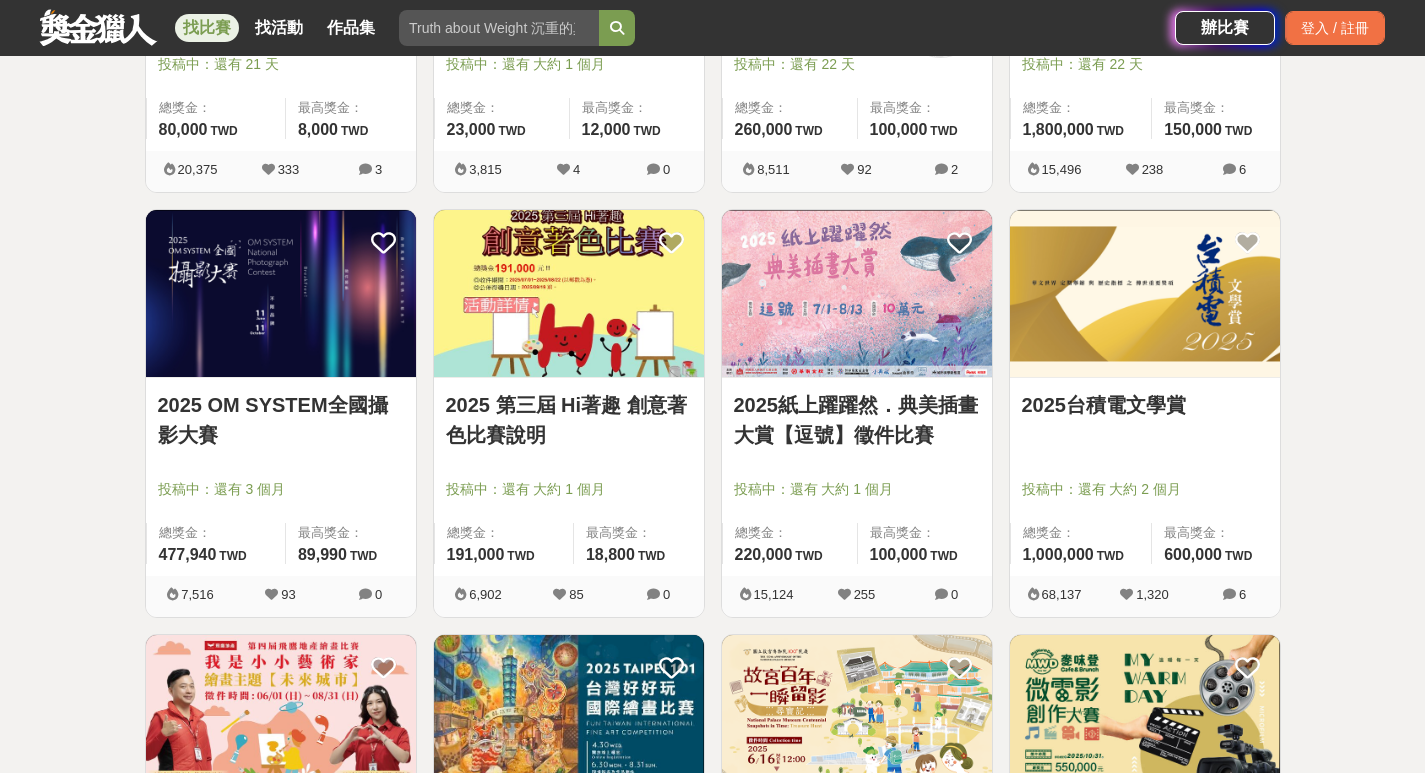 click on "2025台積電文學賞" at bounding box center [1145, 405] 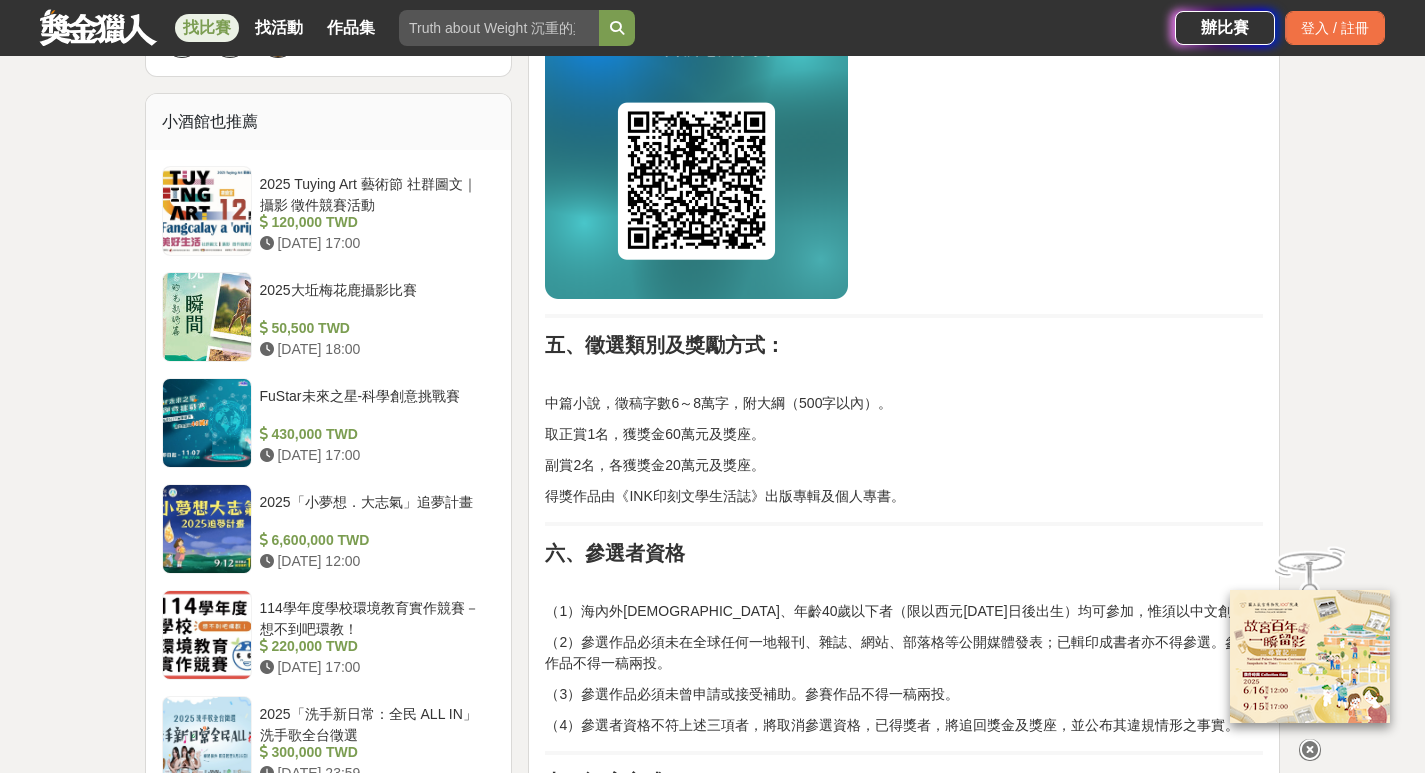 scroll, scrollTop: 1600, scrollLeft: 0, axis: vertical 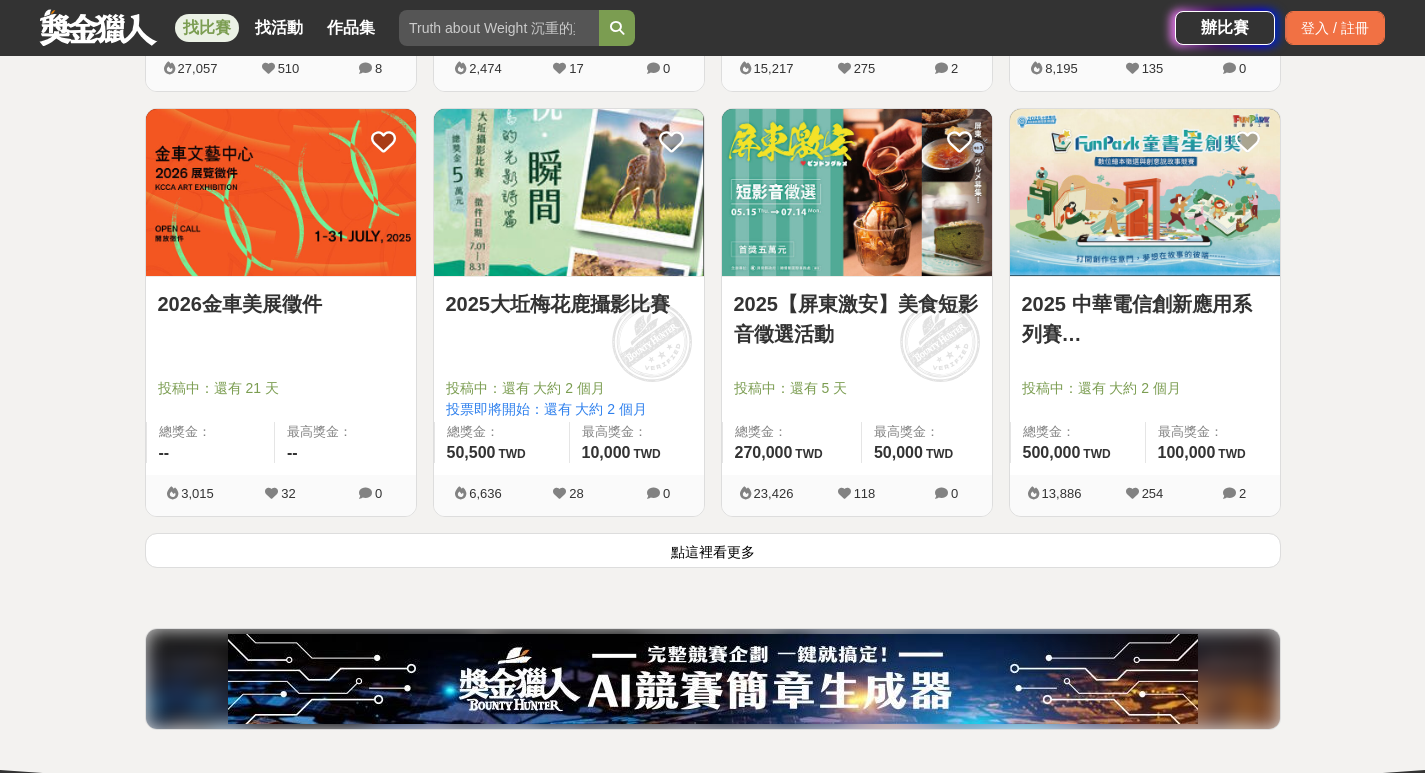 click on "2026金車美展徵件" at bounding box center [281, 304] 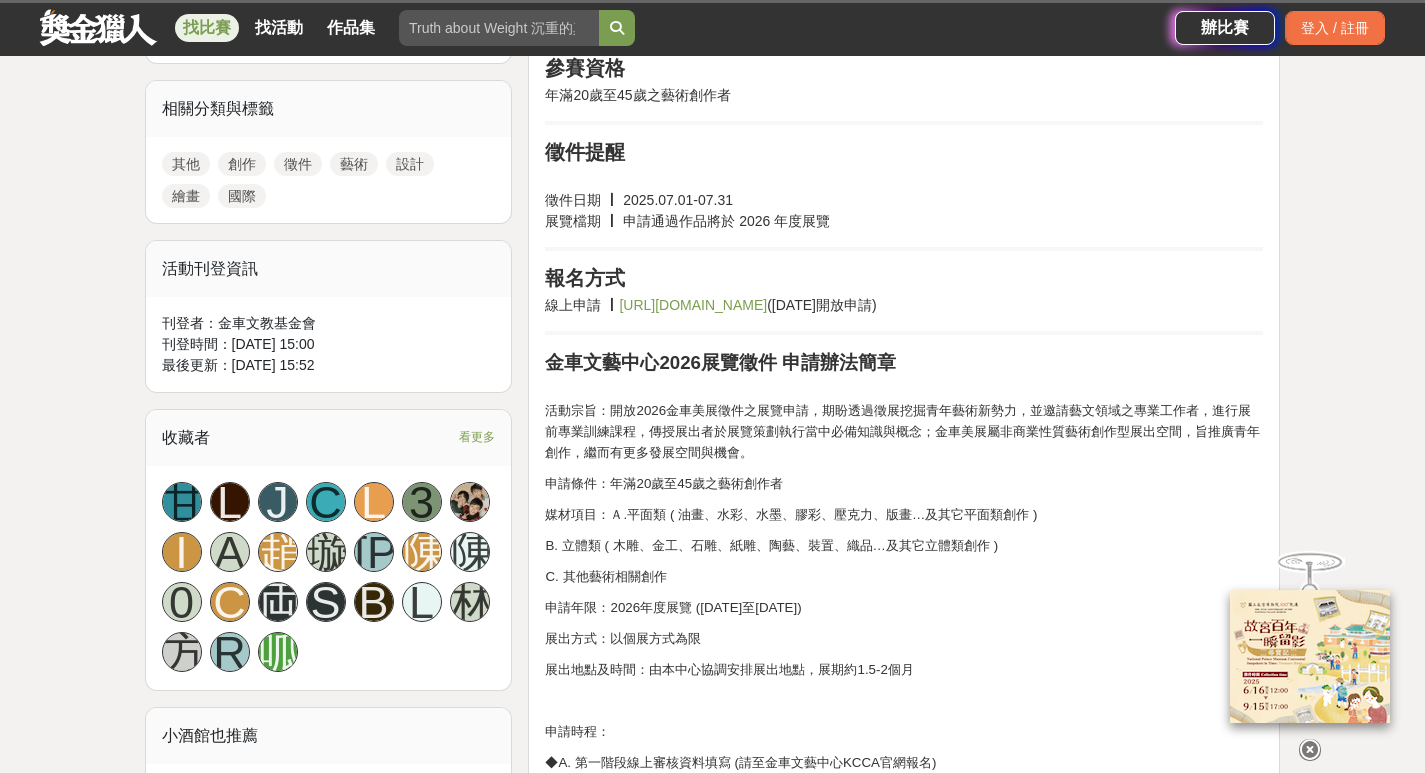scroll, scrollTop: 900, scrollLeft: 0, axis: vertical 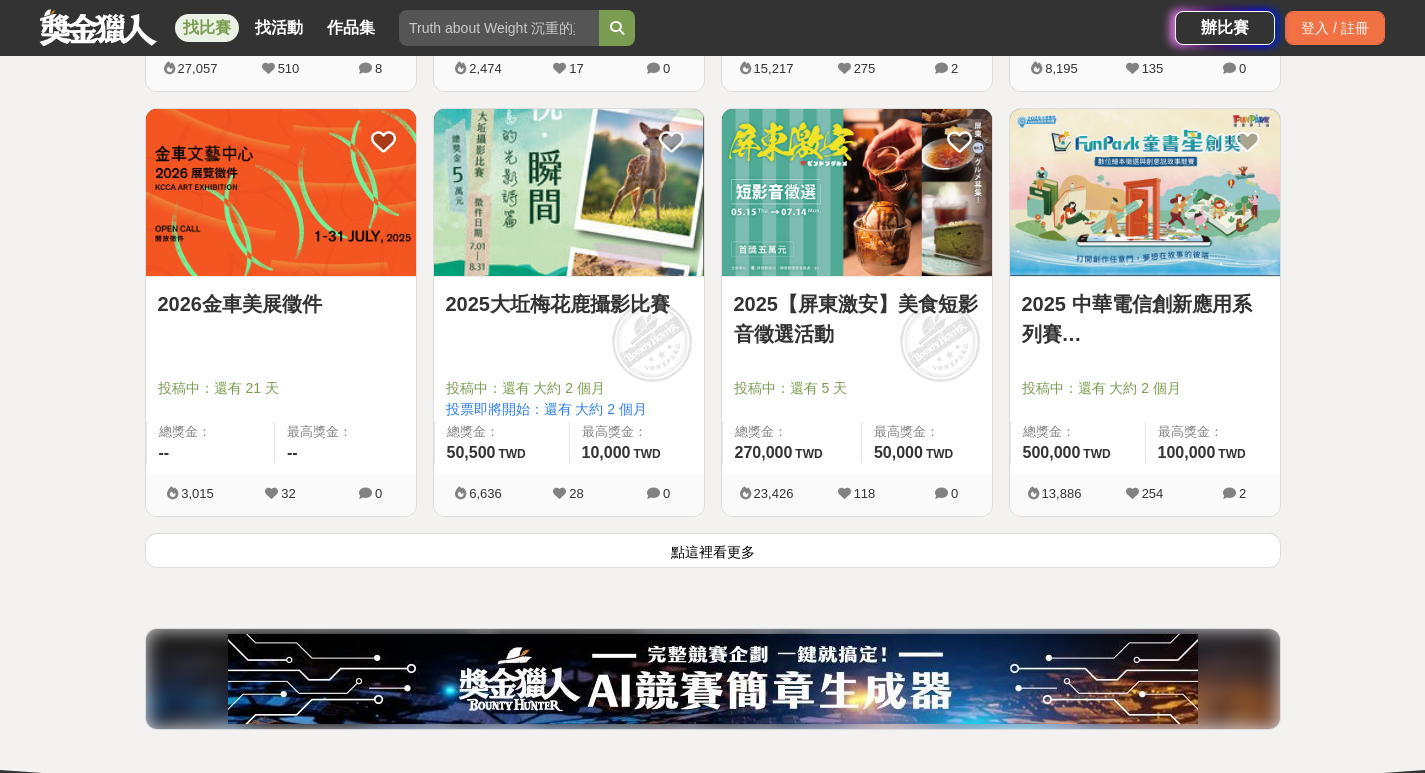 click on "點這裡看更多" at bounding box center [713, 550] 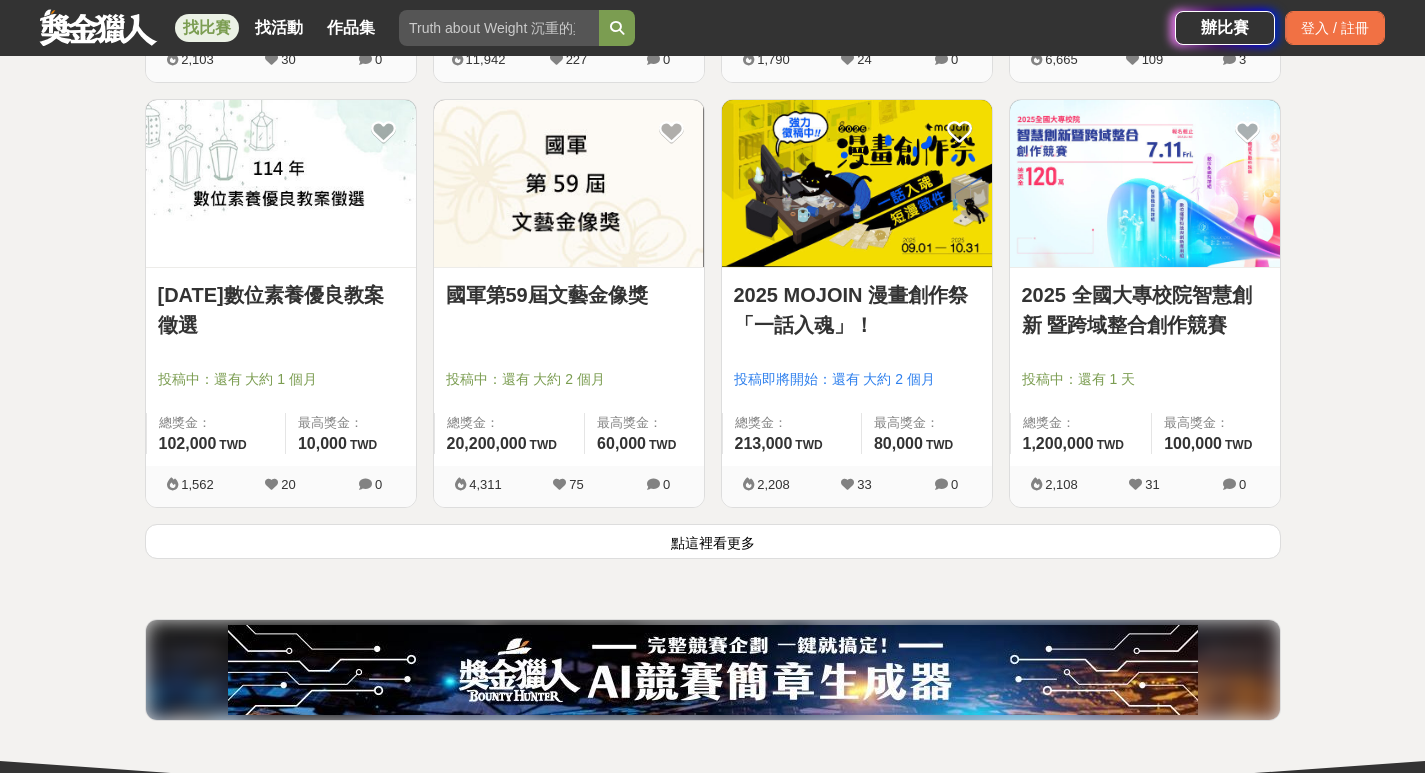 scroll, scrollTop: 7866, scrollLeft: 0, axis: vertical 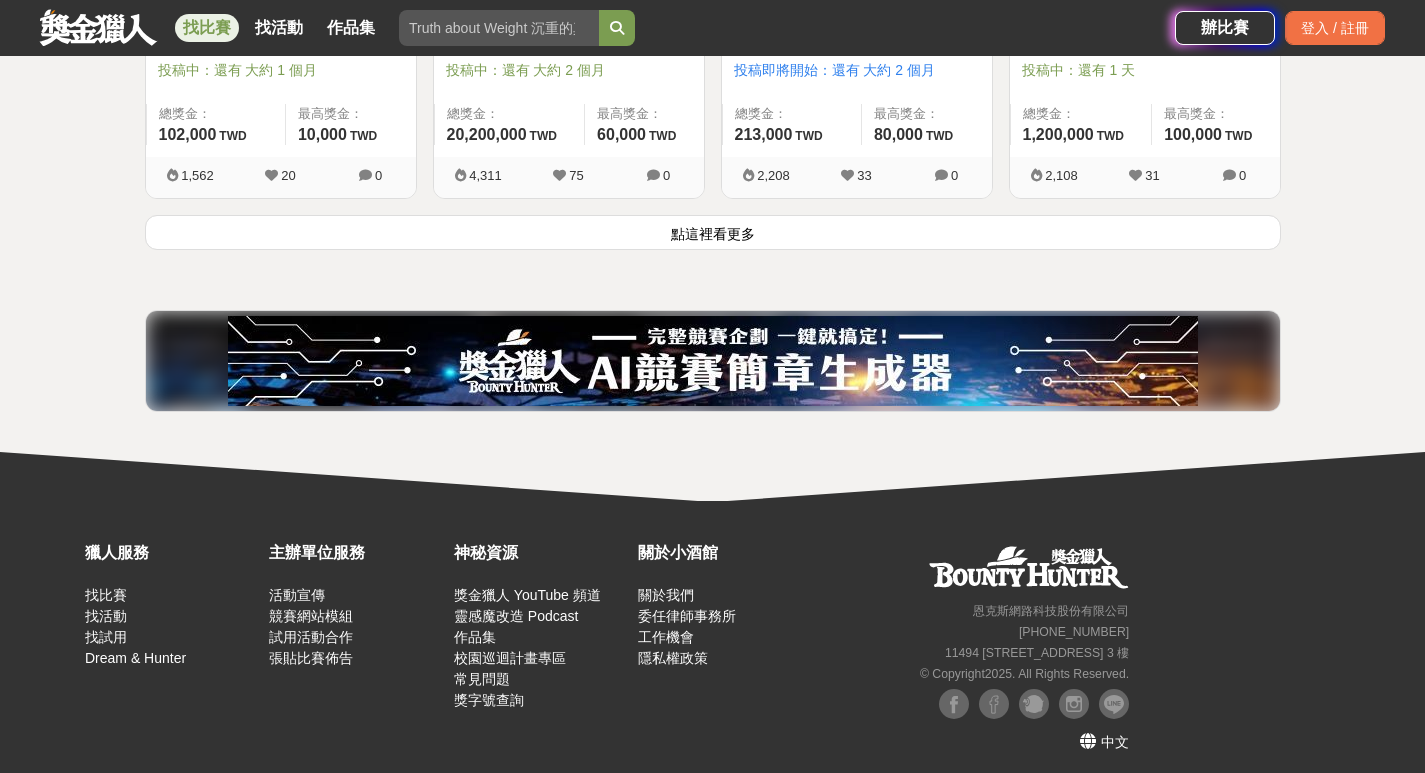 click on "點這裡看更多" at bounding box center (713, 232) 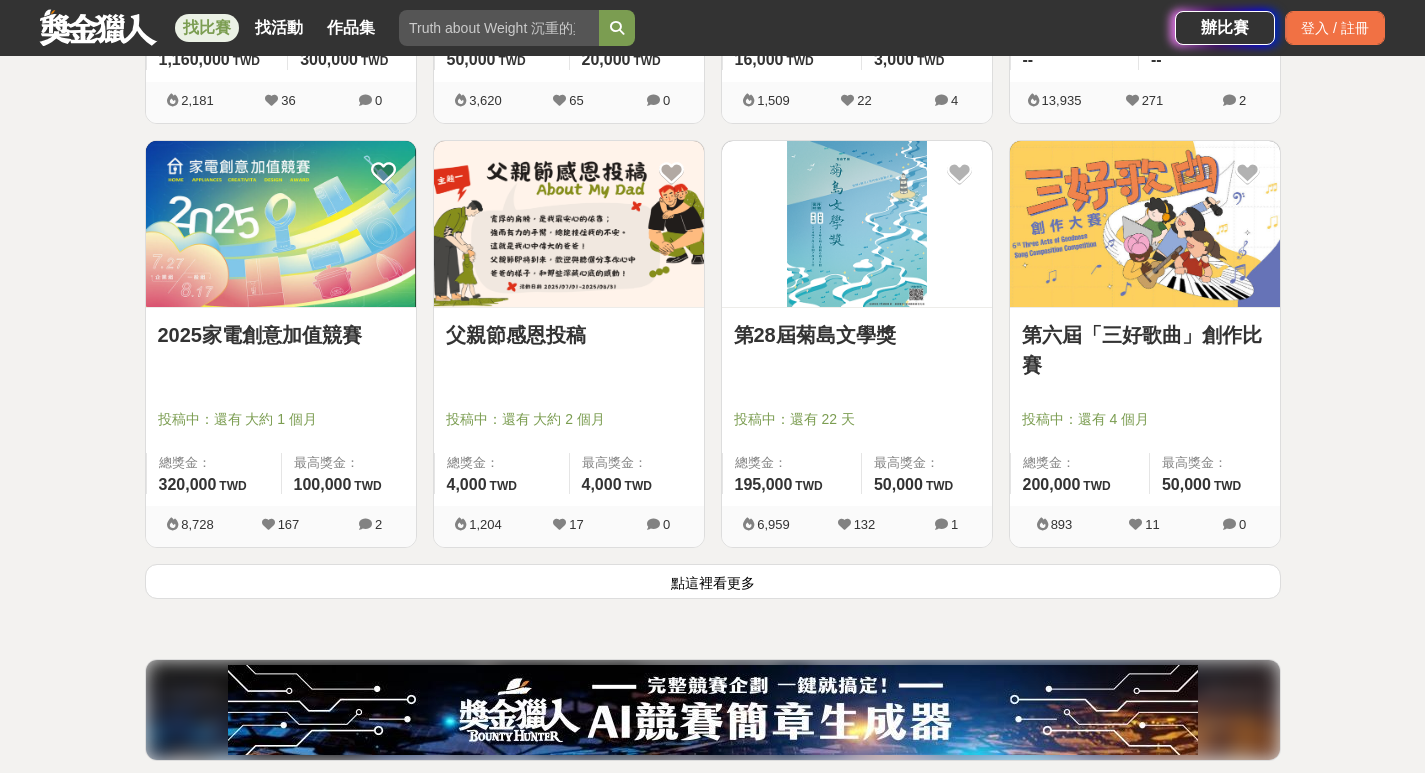 scroll, scrollTop: 10066, scrollLeft: 0, axis: vertical 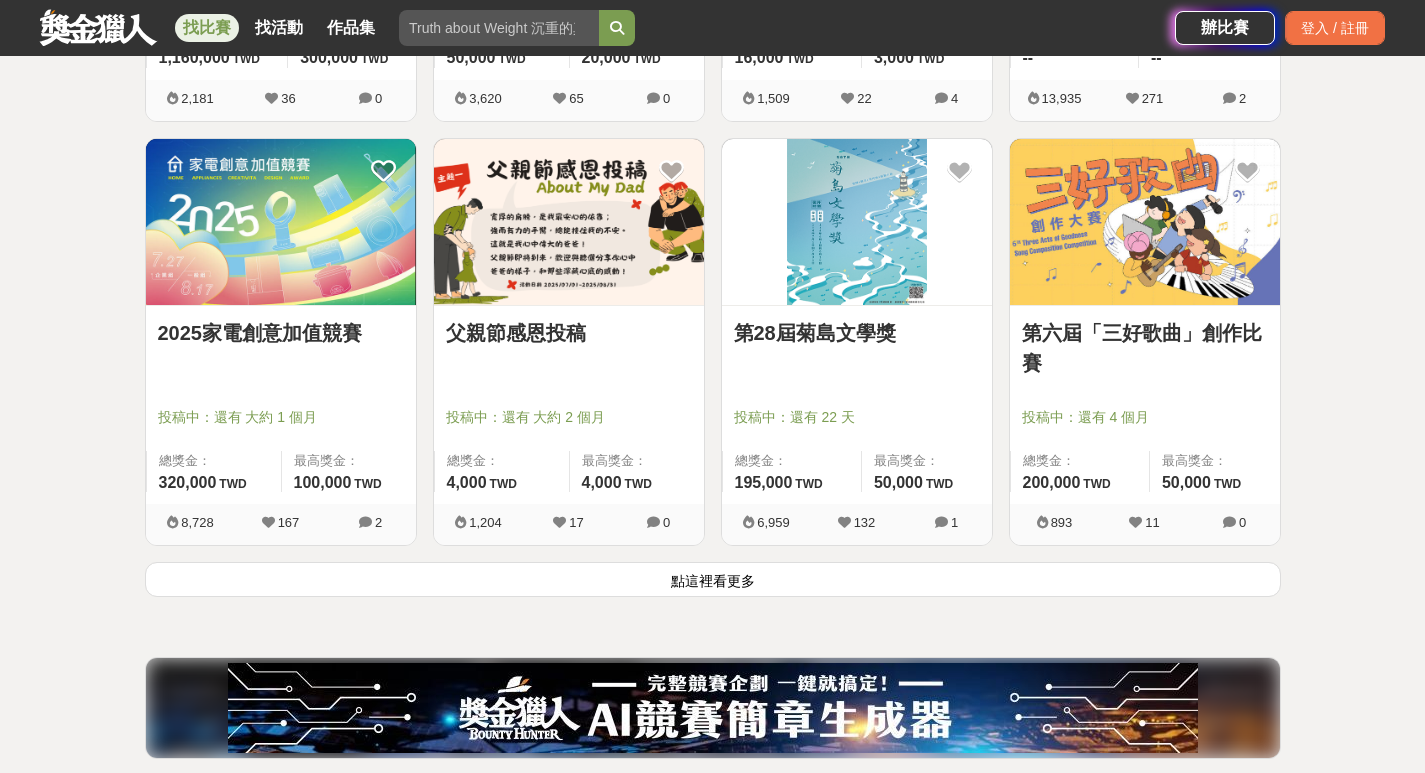 click at bounding box center [569, 222] 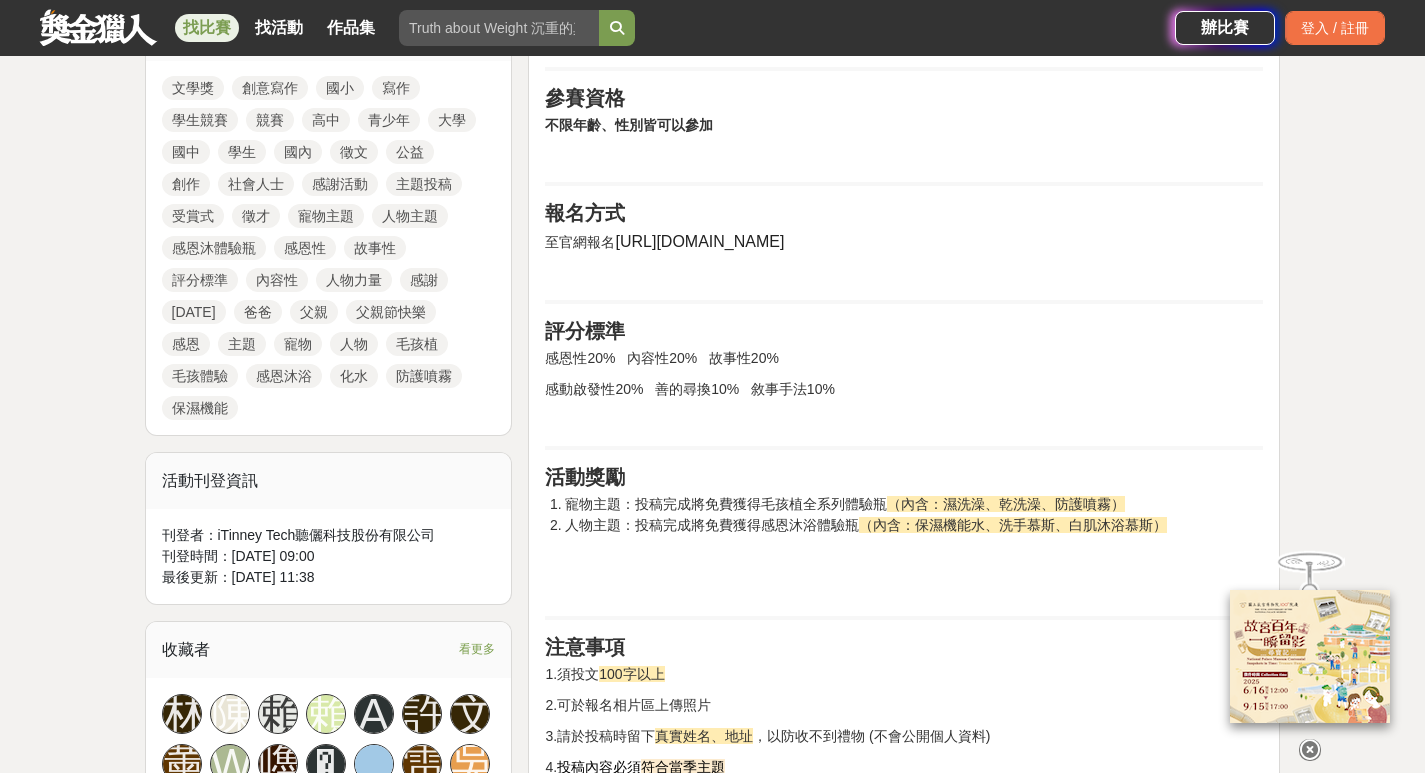 scroll, scrollTop: 1000, scrollLeft: 0, axis: vertical 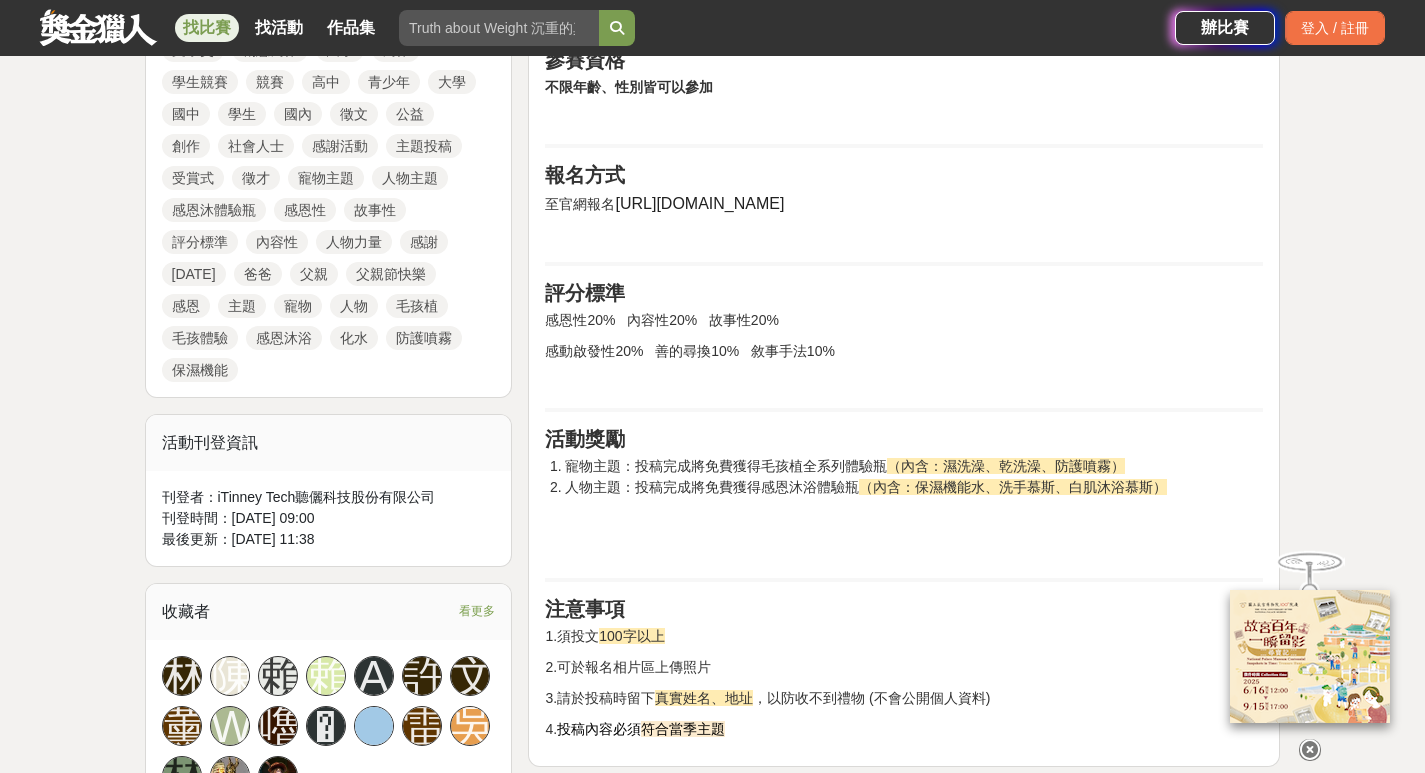 click on "注意事項" at bounding box center [904, 609] 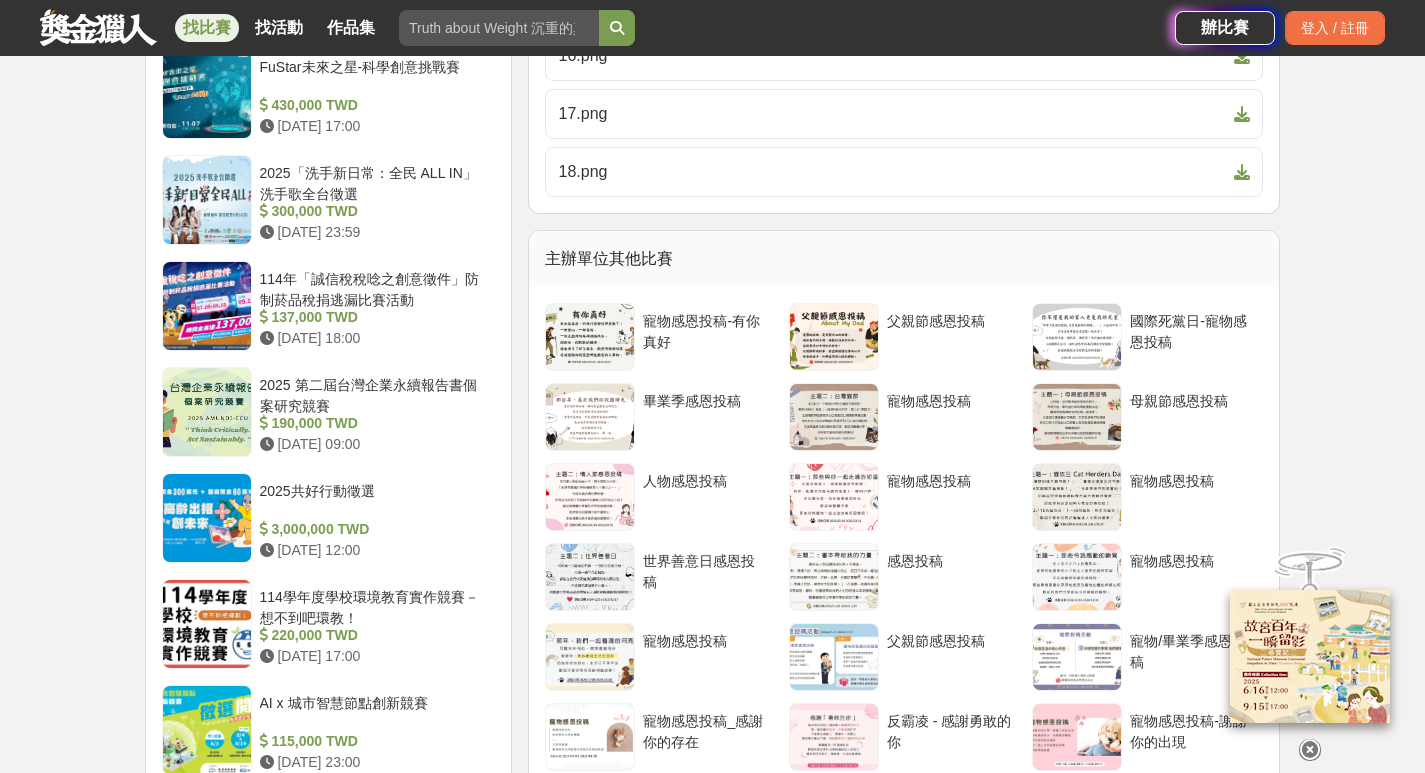 scroll, scrollTop: 2400, scrollLeft: 0, axis: vertical 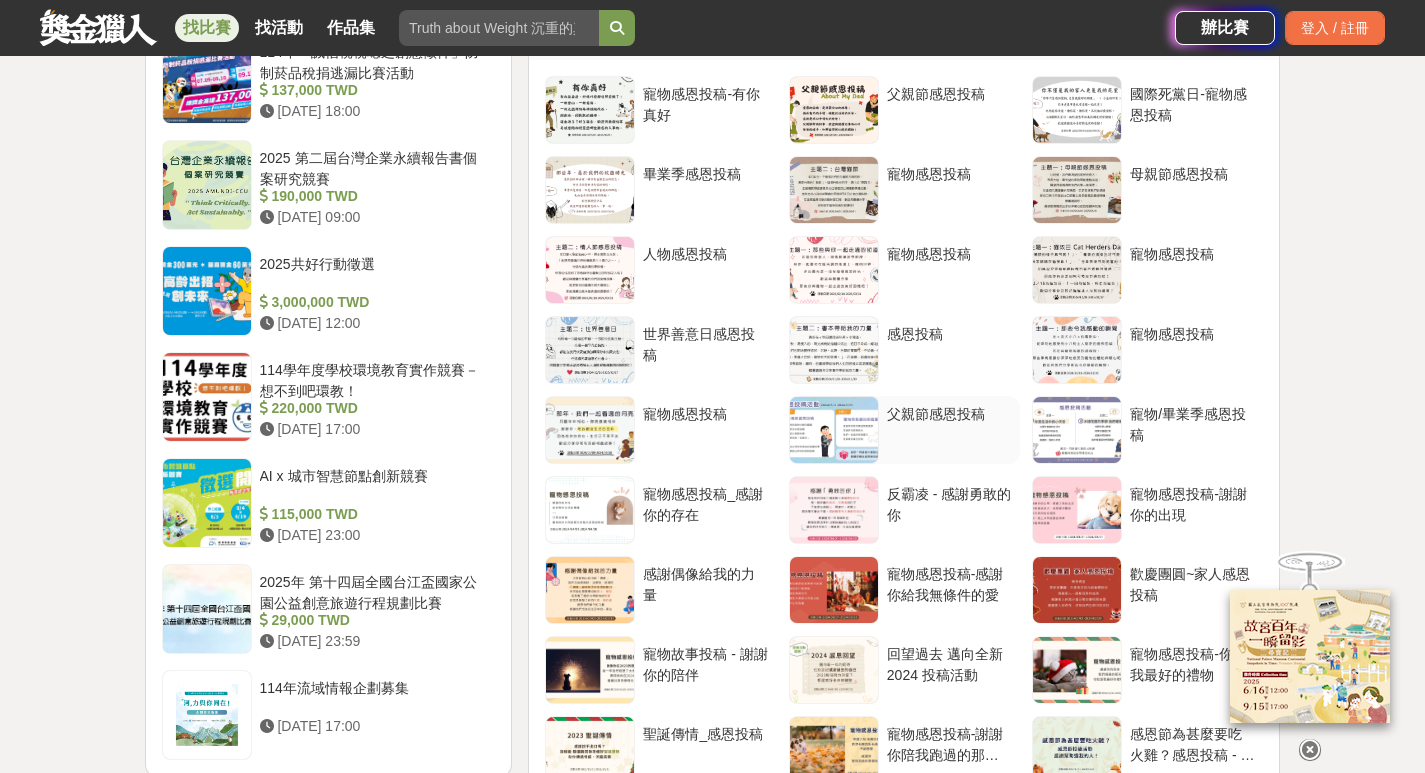 click at bounding box center (834, 430) 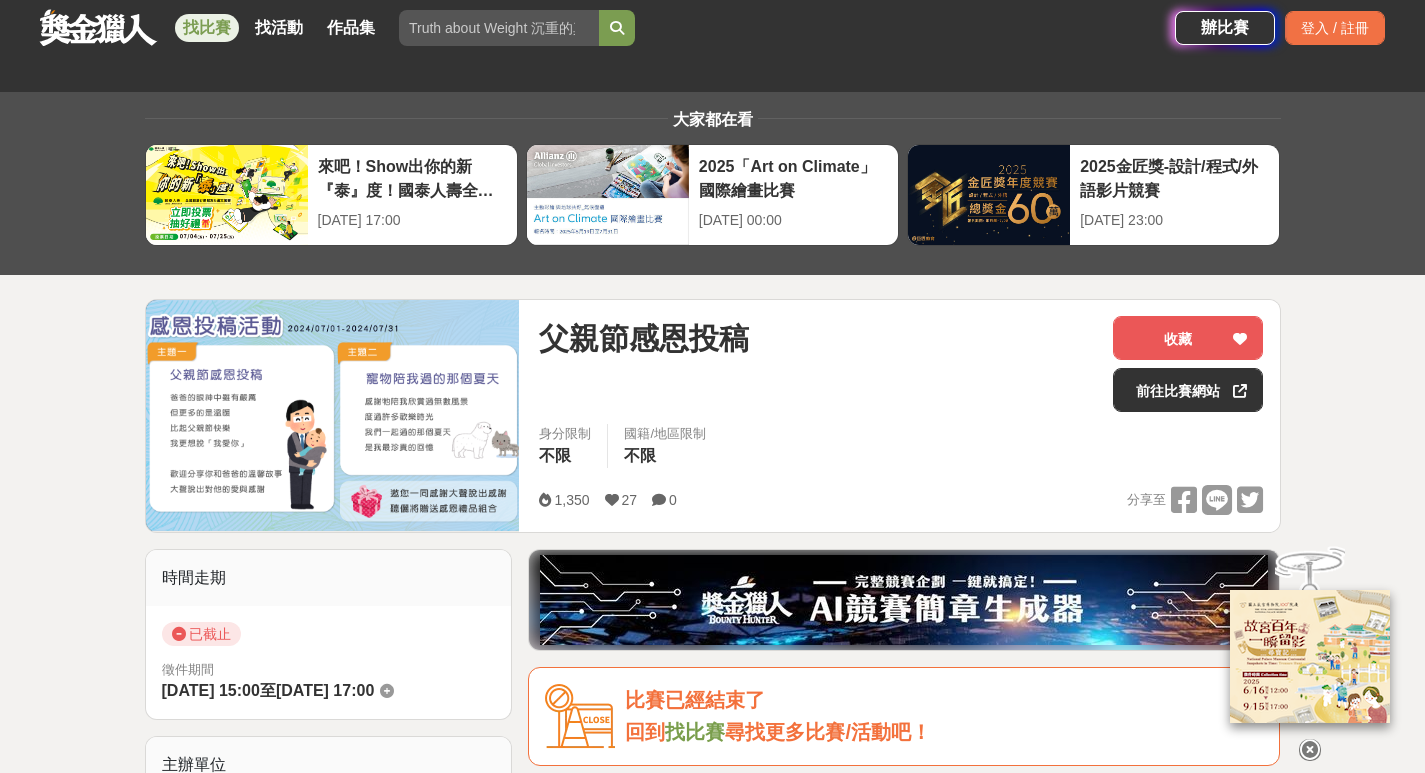 scroll, scrollTop: 0, scrollLeft: 0, axis: both 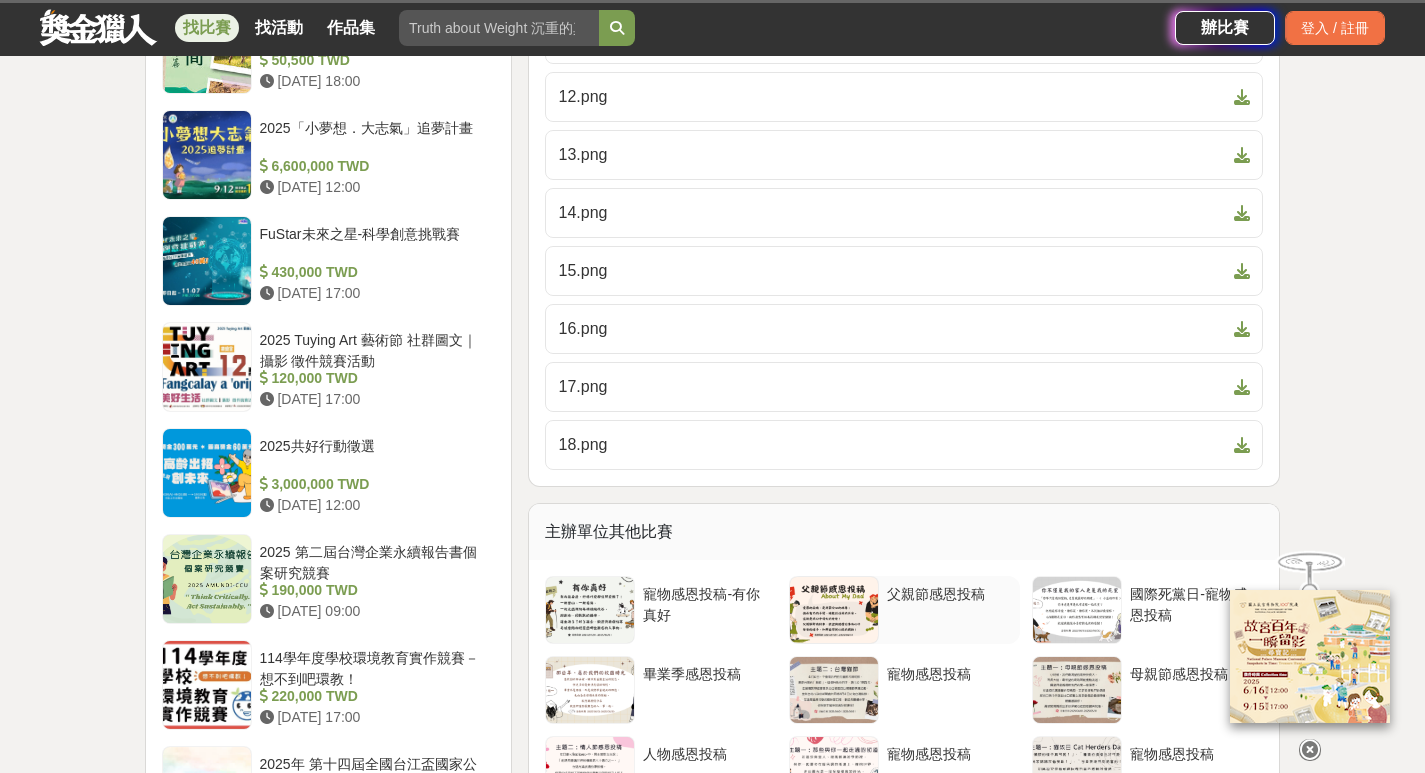click at bounding box center (834, 610) 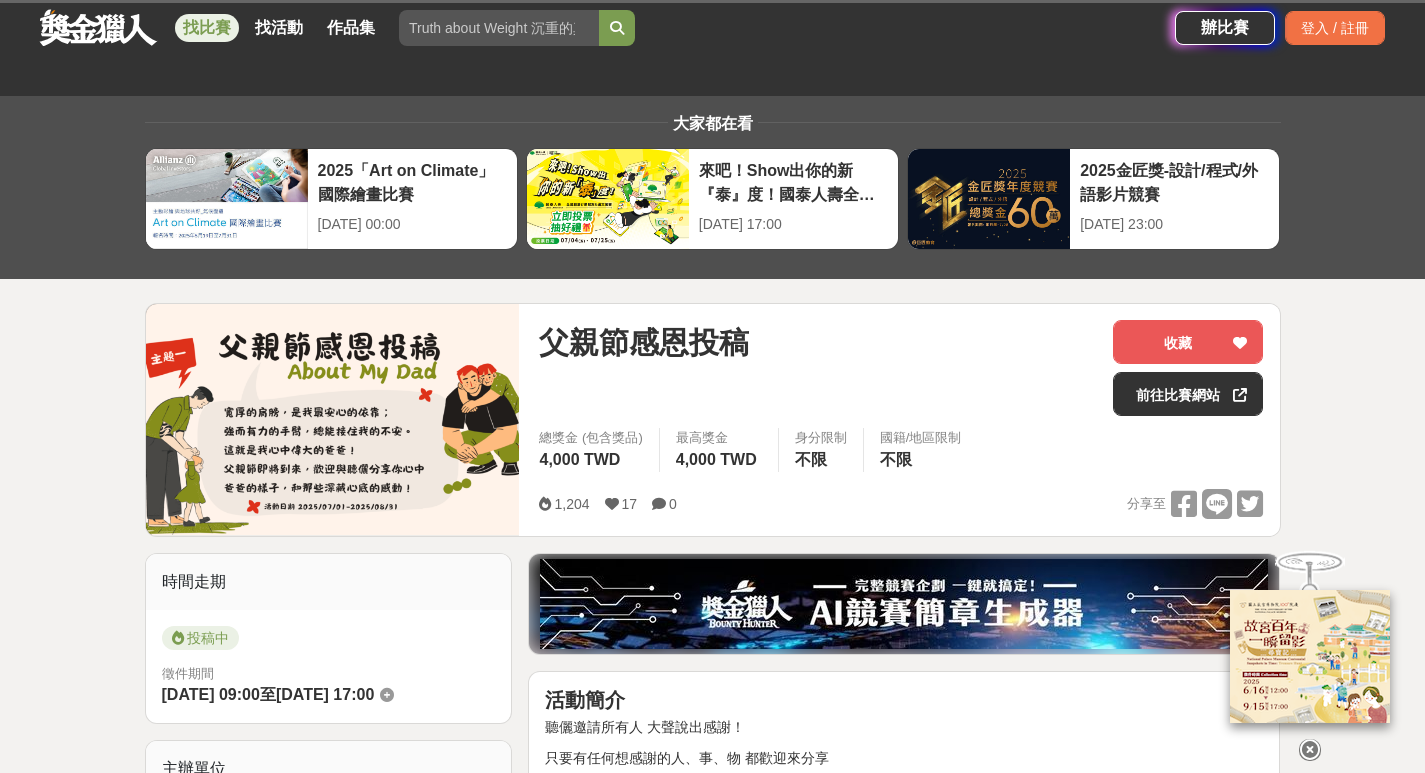scroll, scrollTop: 0, scrollLeft: 0, axis: both 